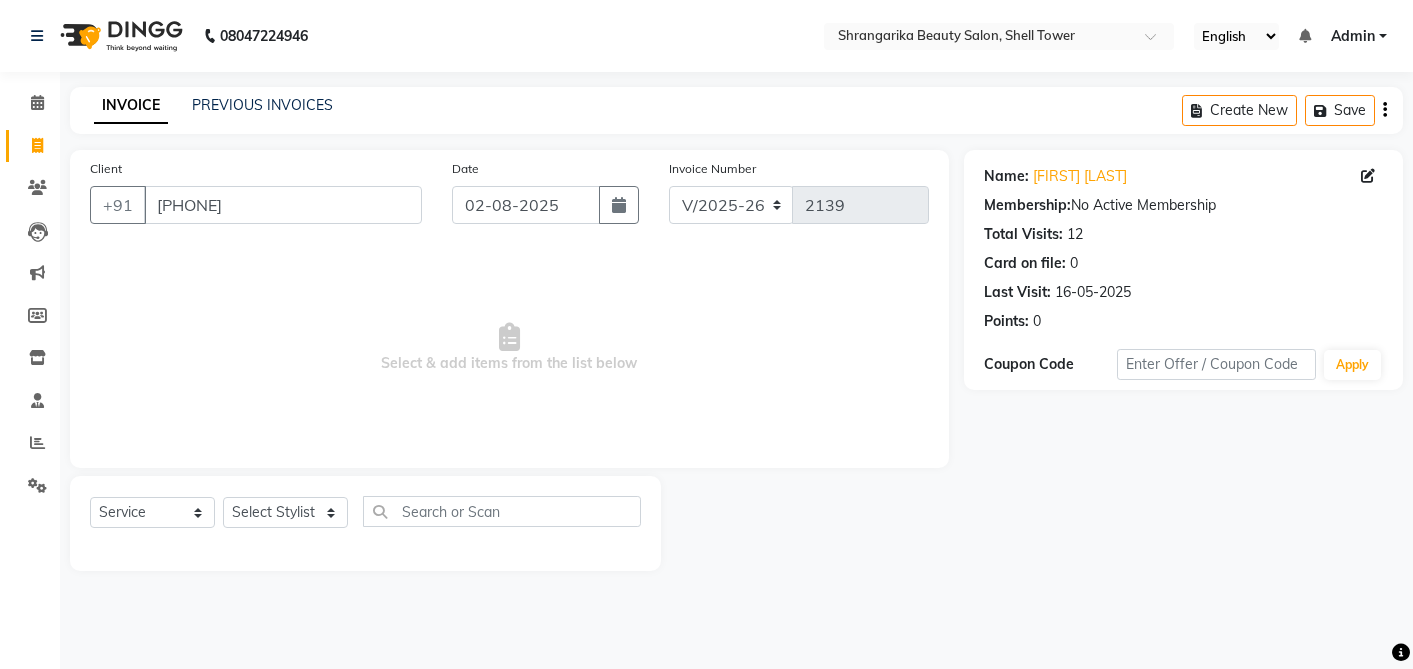 select on "5168" 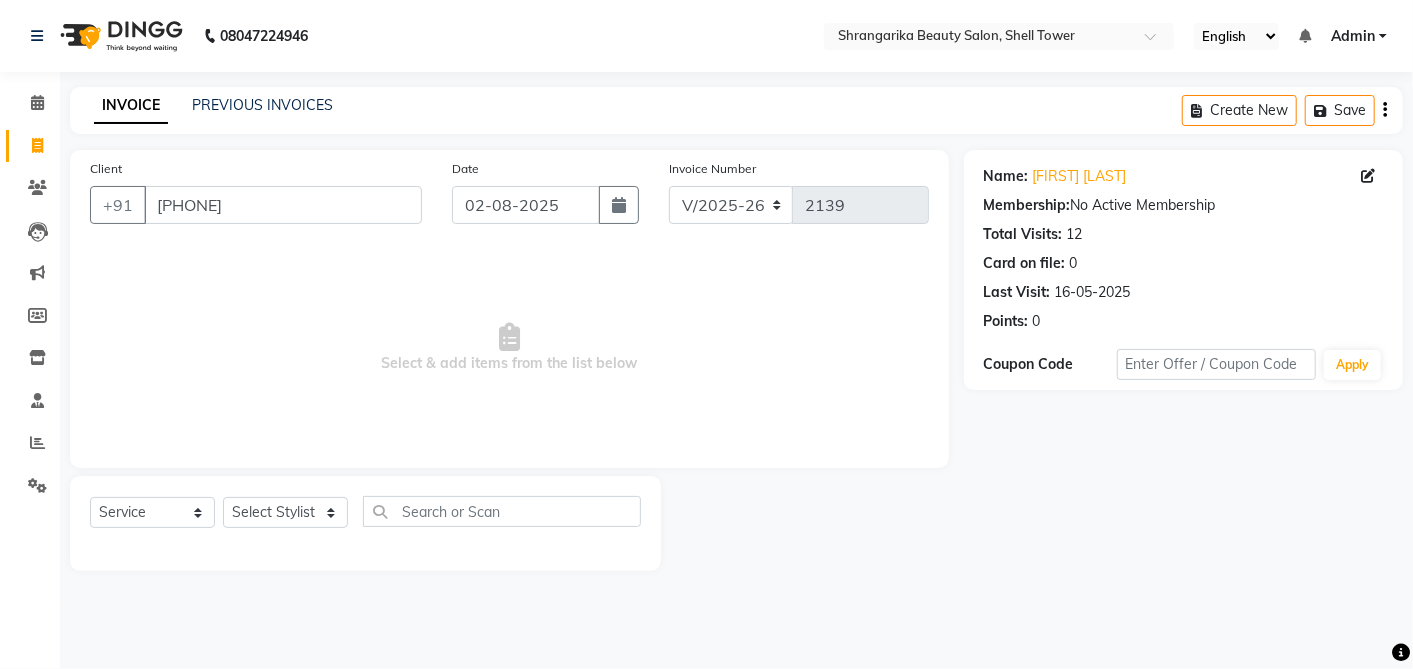 scroll, scrollTop: 0, scrollLeft: 0, axis: both 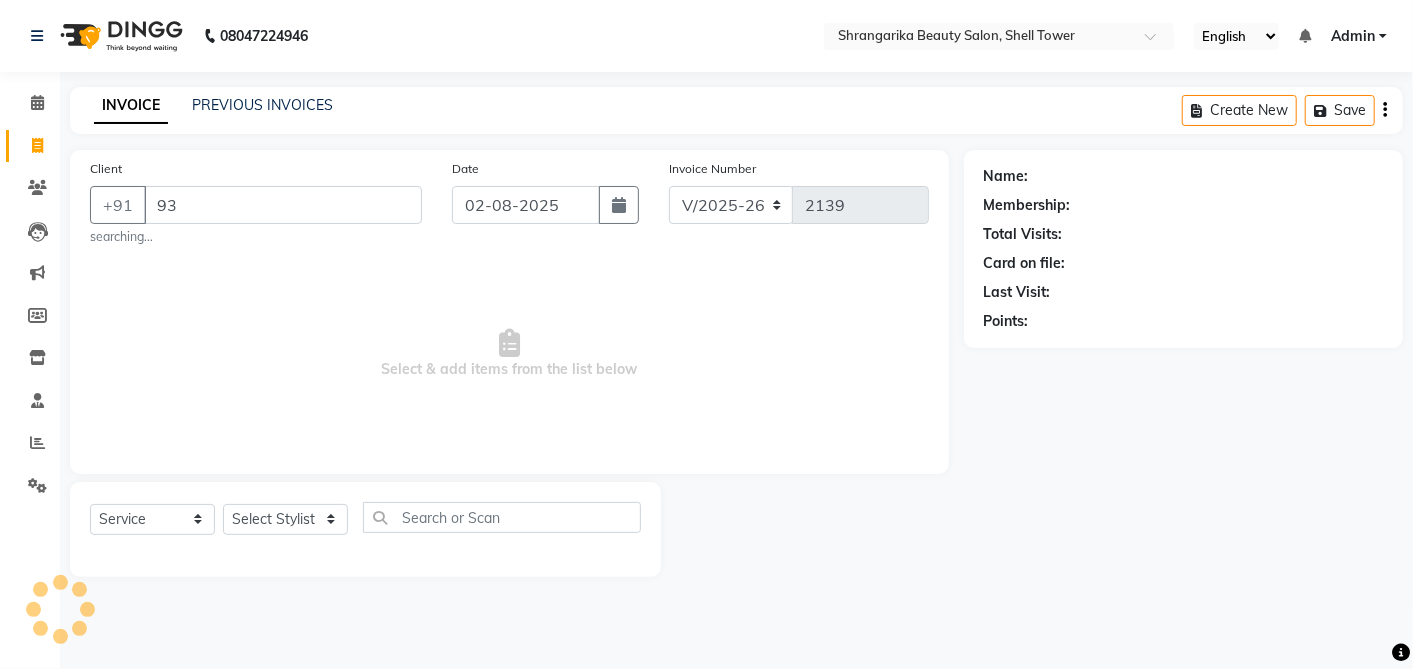 type on "9" 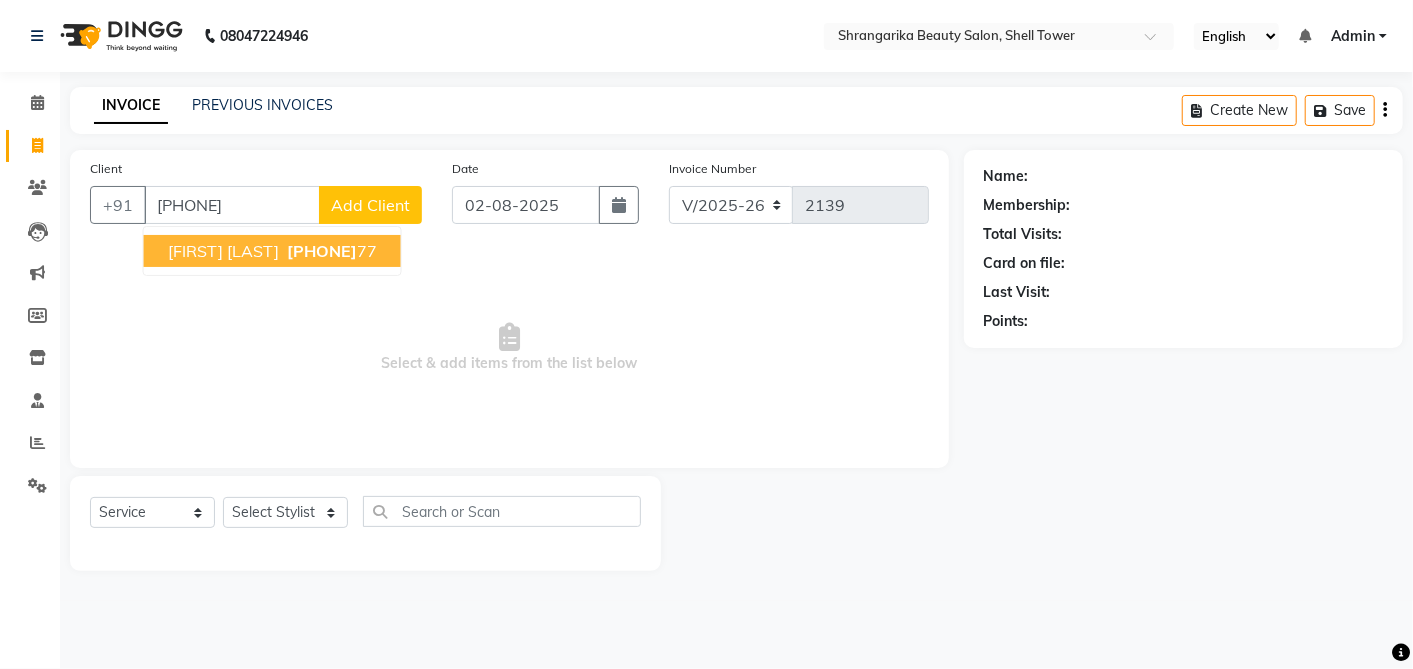 click on "85609966" at bounding box center (322, 251) 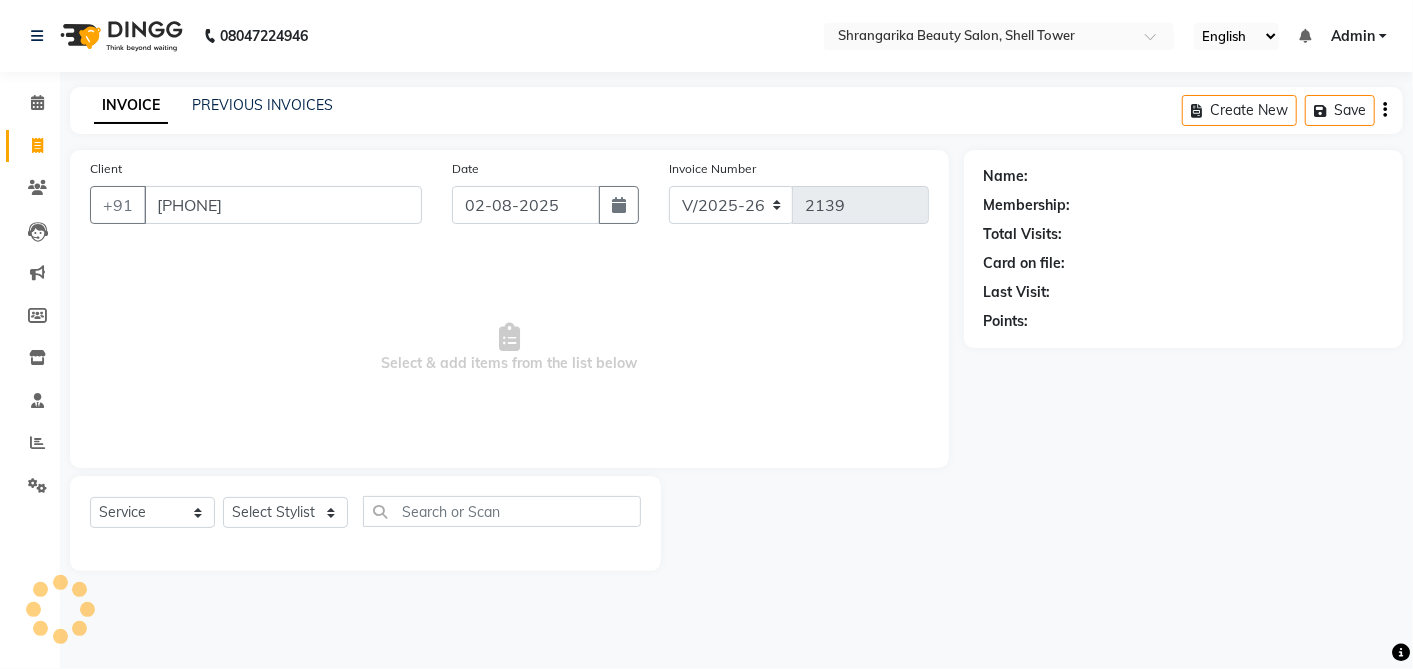 type on "8560996677" 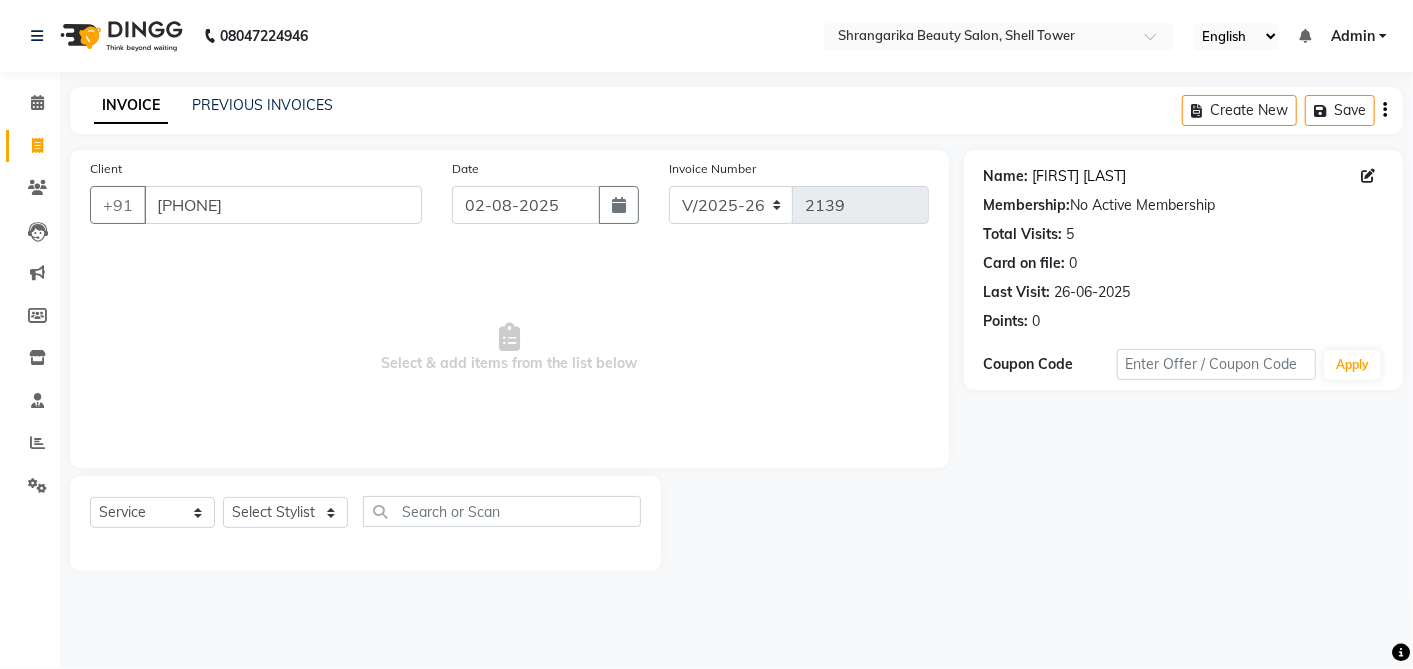 click on "Priya Chopra" 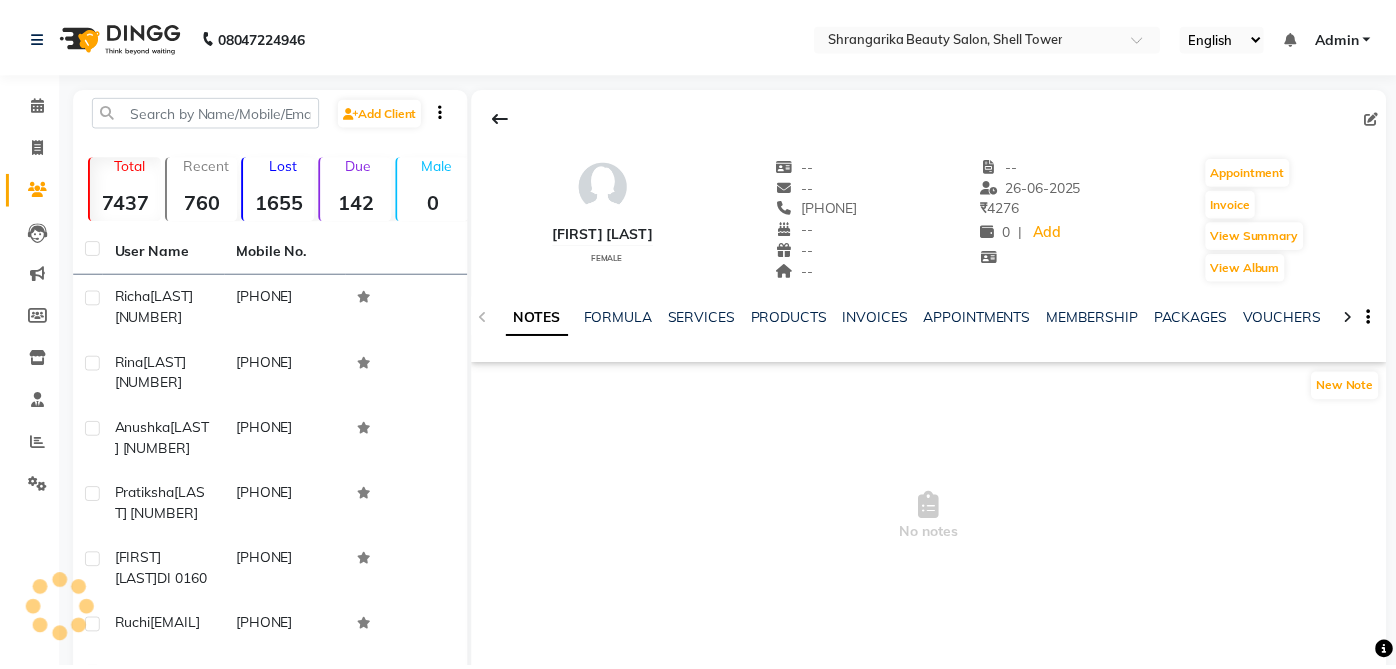 scroll, scrollTop: 0, scrollLeft: 0, axis: both 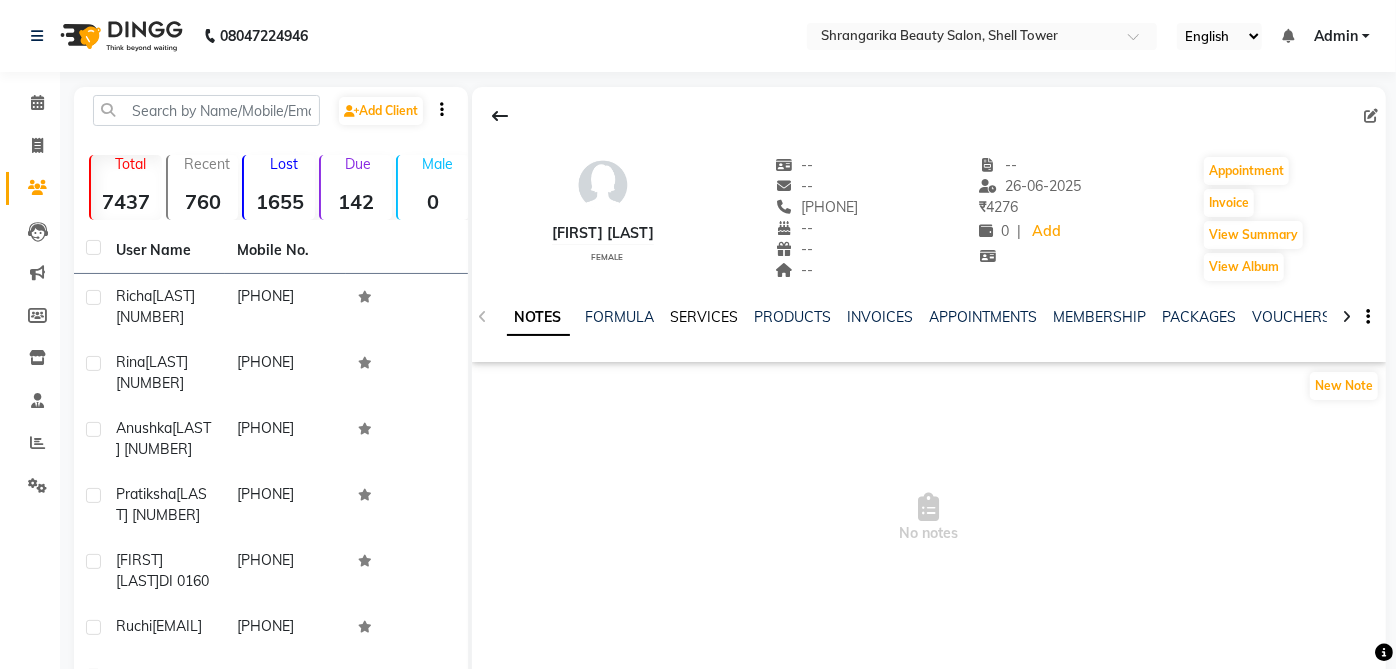 click on "SERVICES" 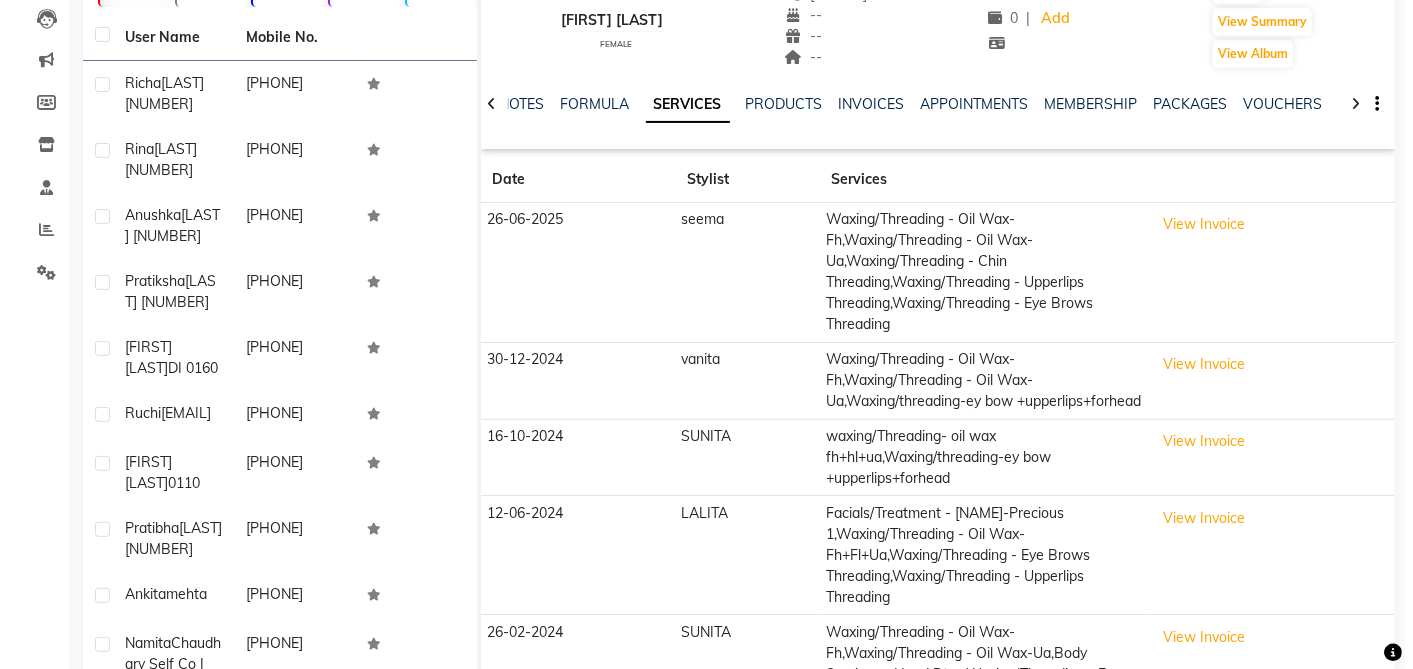 scroll, scrollTop: 0, scrollLeft: 0, axis: both 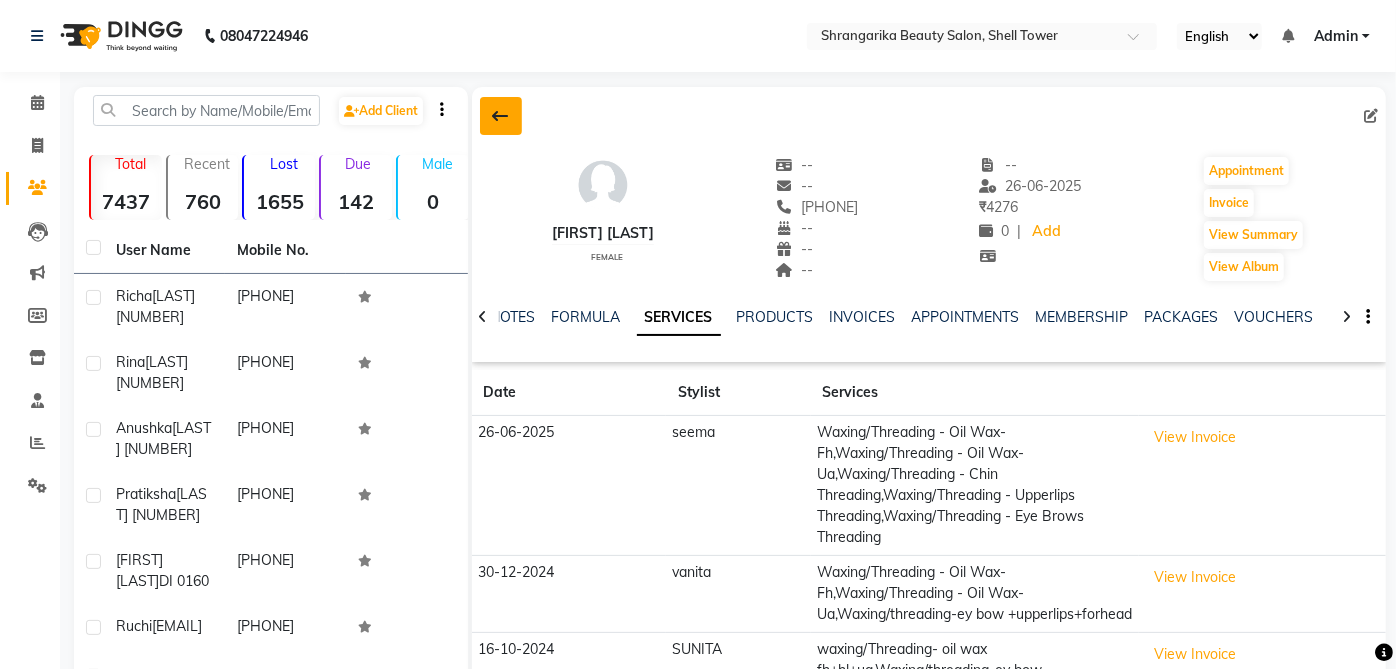 click 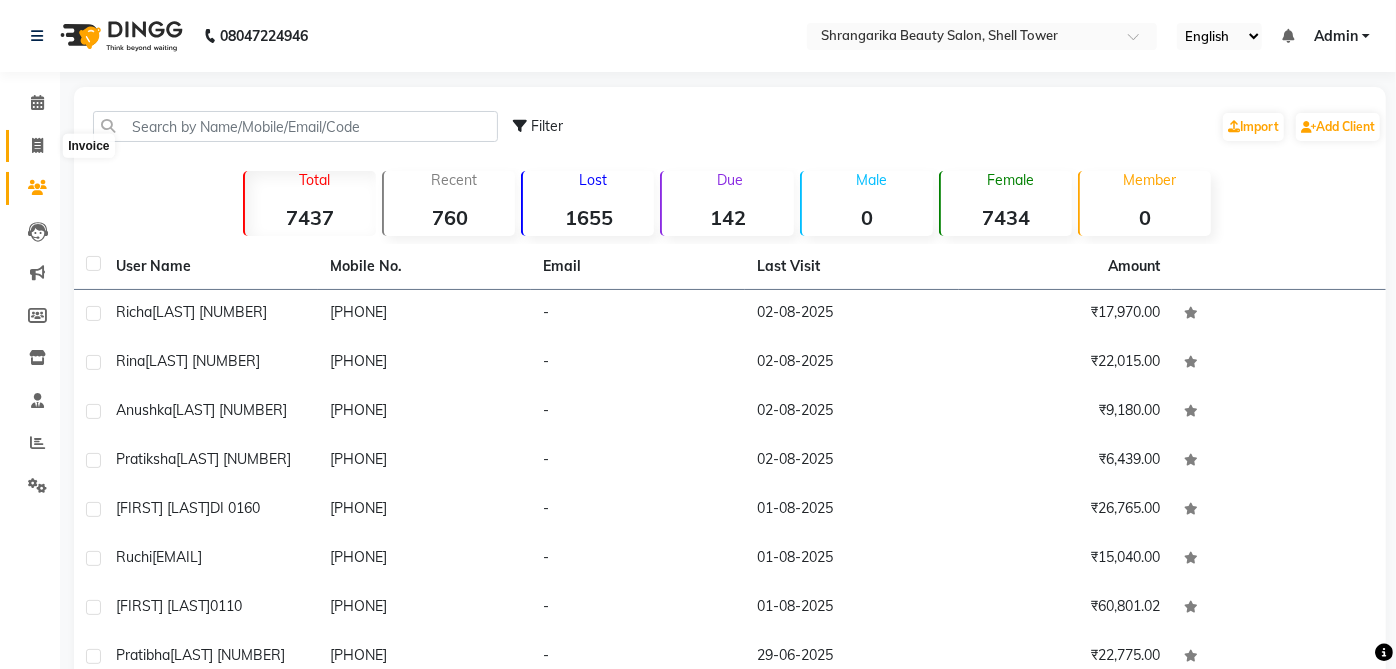 click 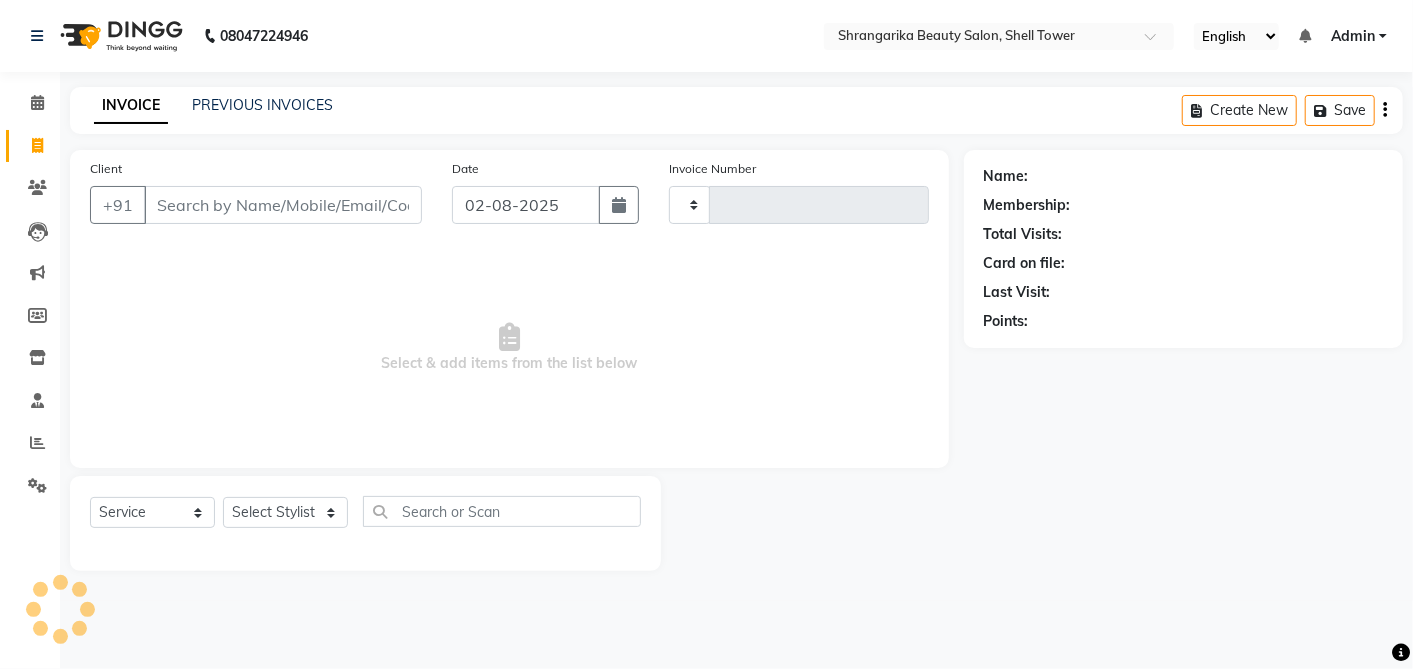 type on "2139" 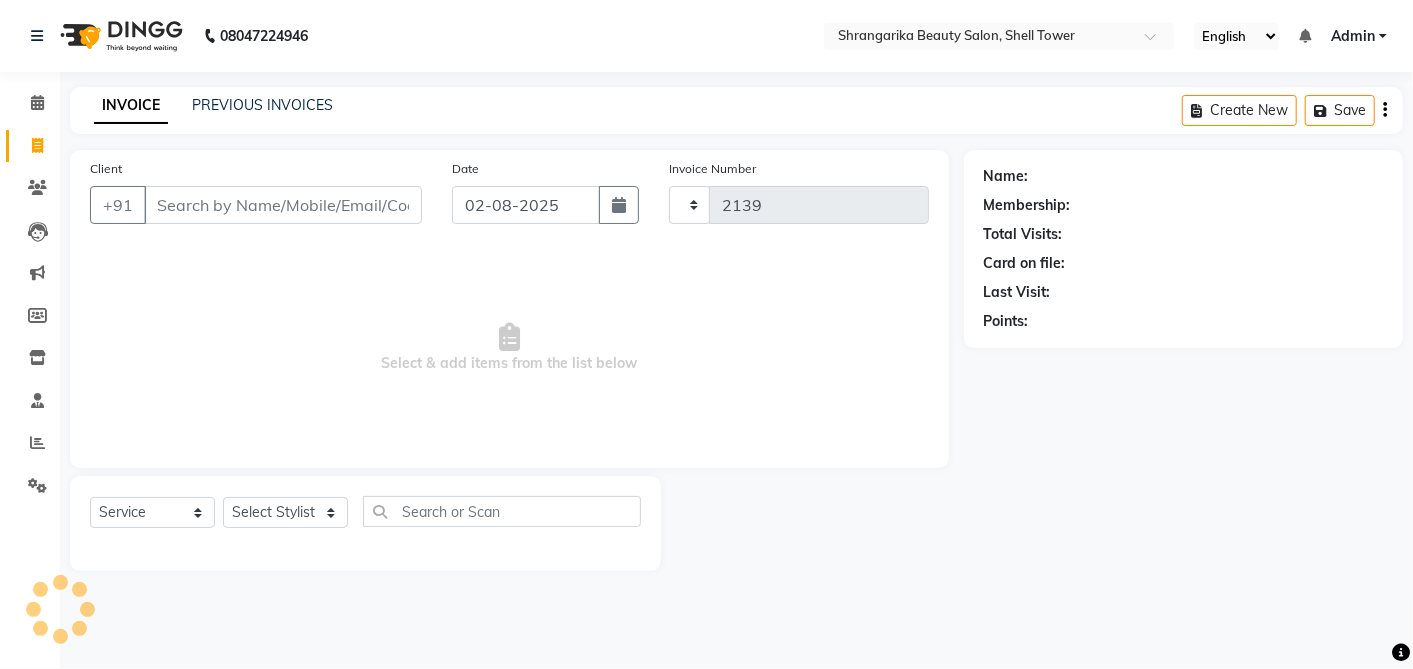select on "5168" 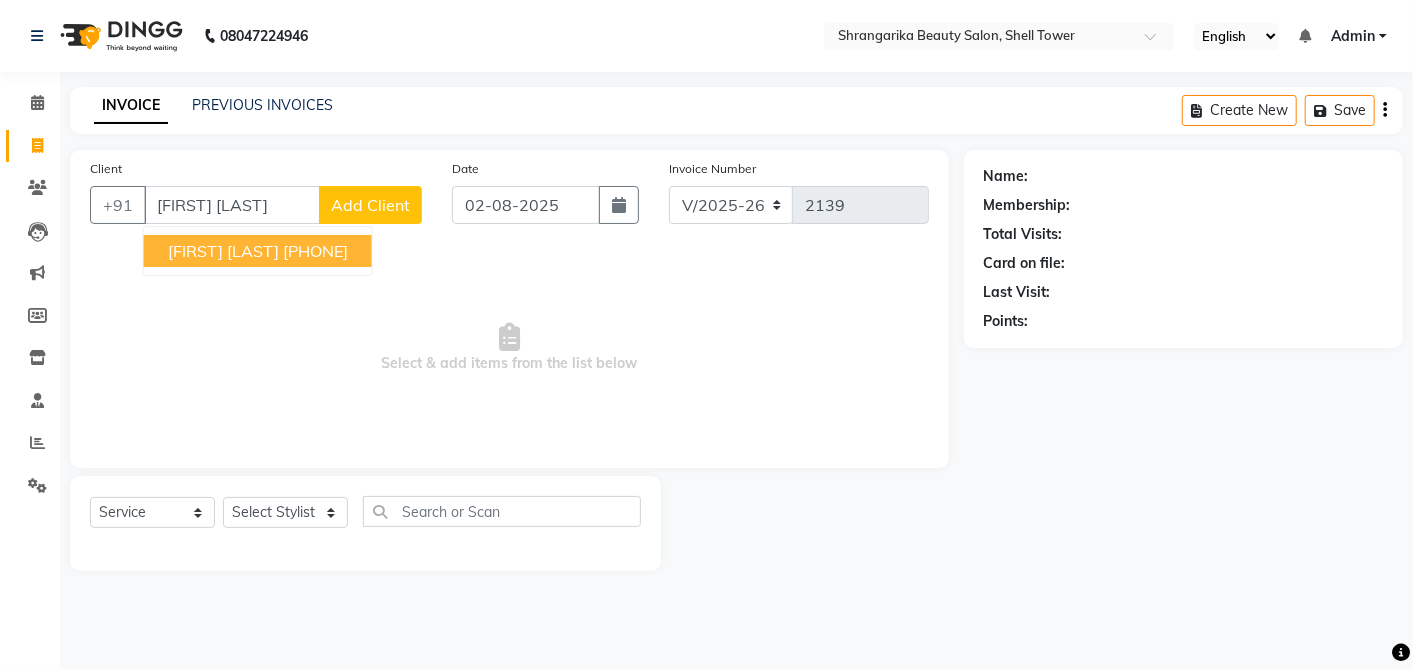 click on "[PHONE]" at bounding box center [315, 251] 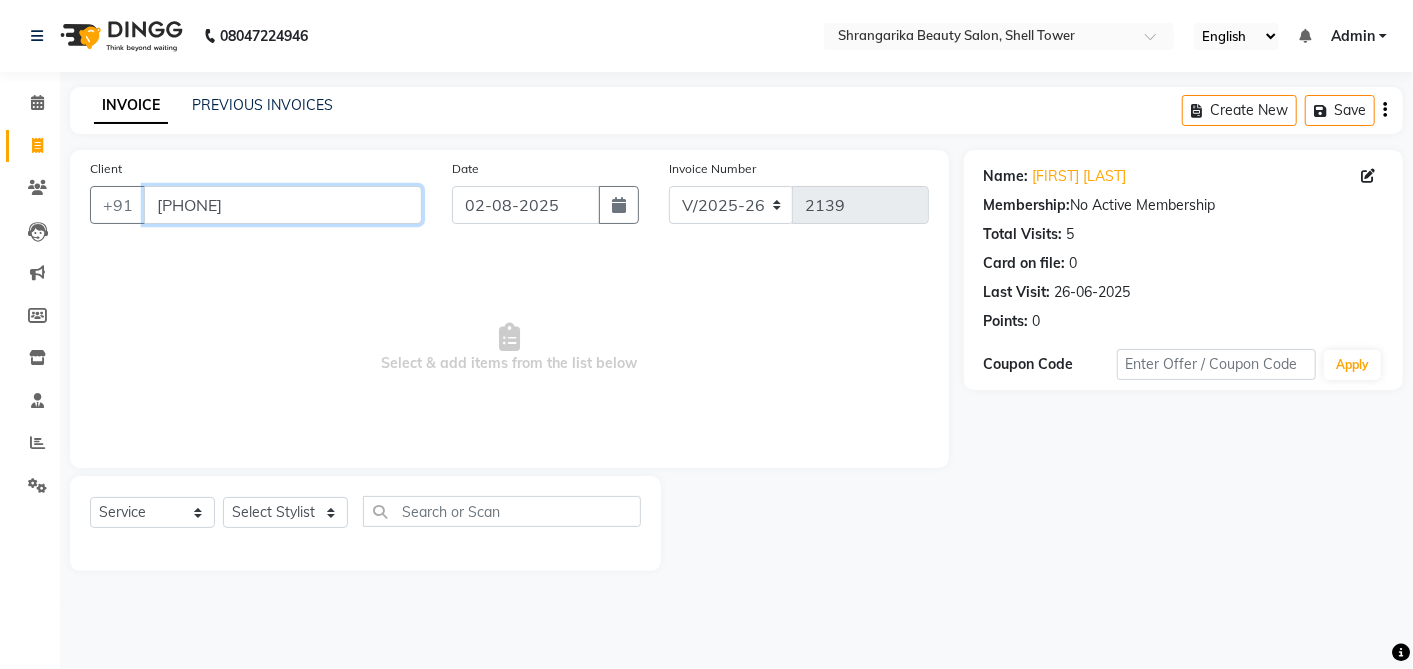 click on "[PHONE]" at bounding box center (283, 205) 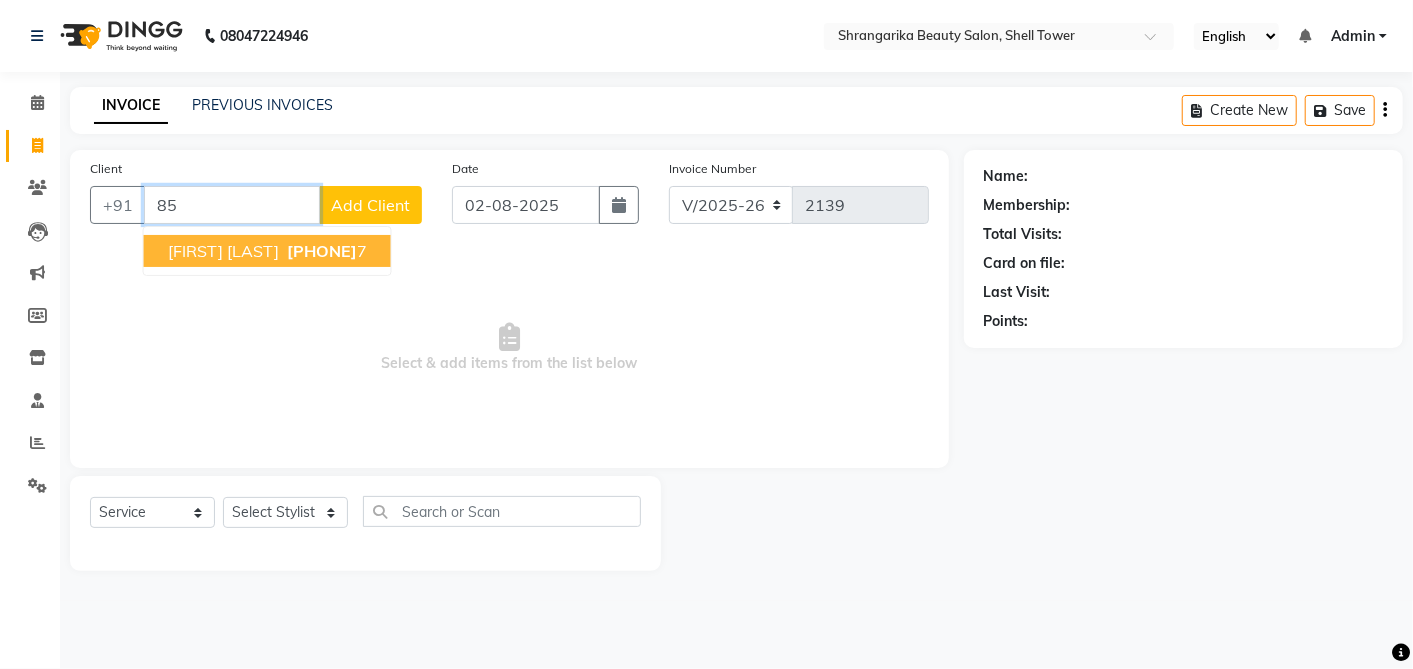 type on "8" 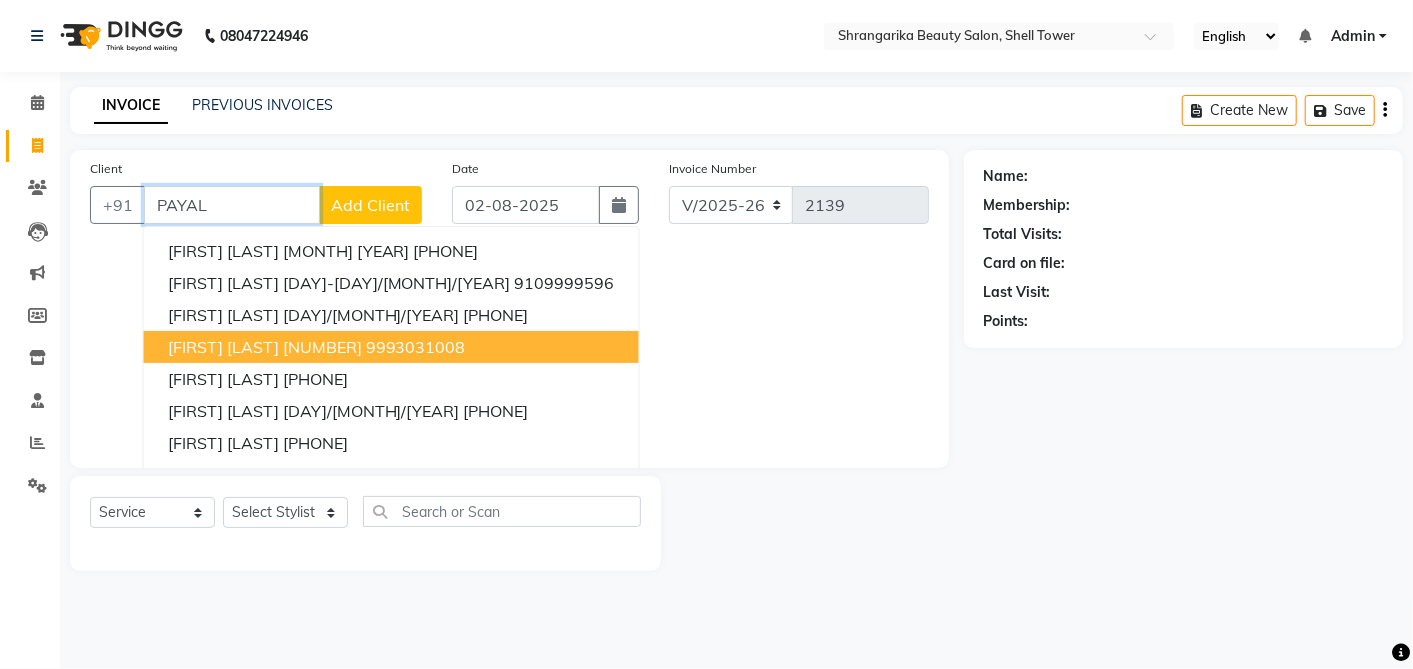 click on "9993031008" at bounding box center [416, 347] 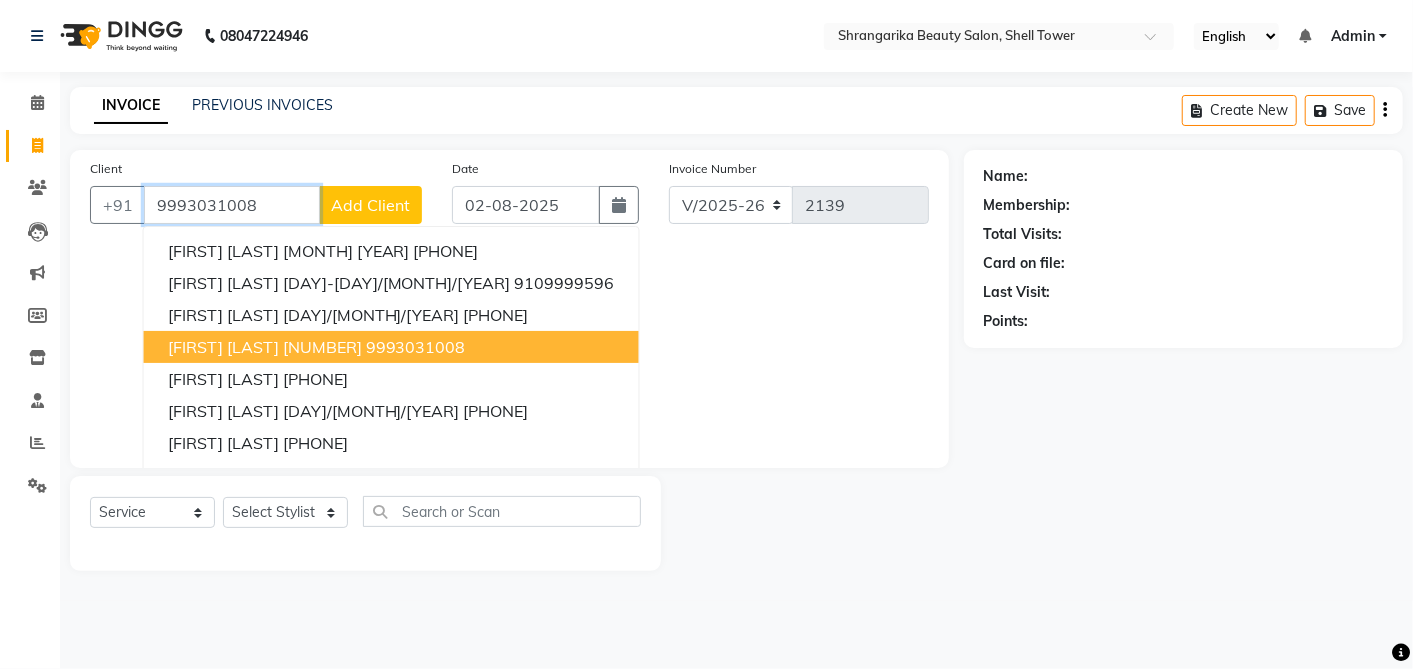 type on "9993031008" 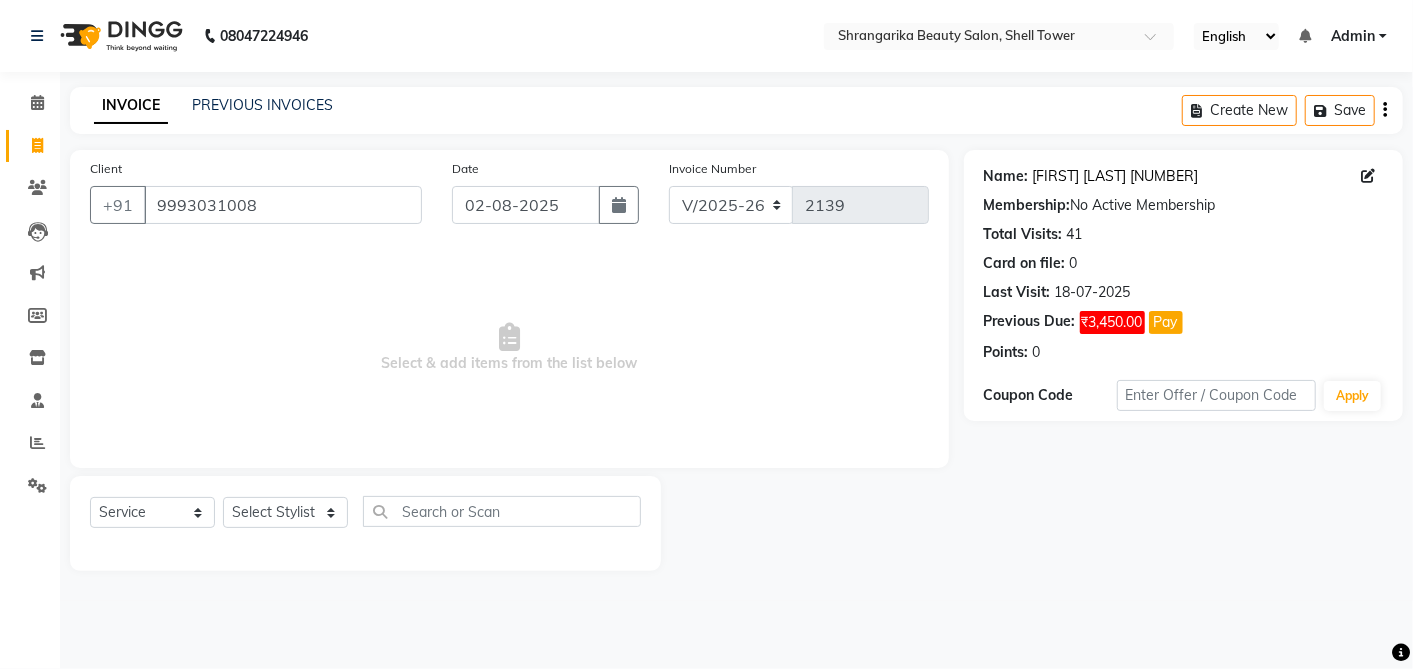 click on "[FIRST] [LAST] [NUMBER]" 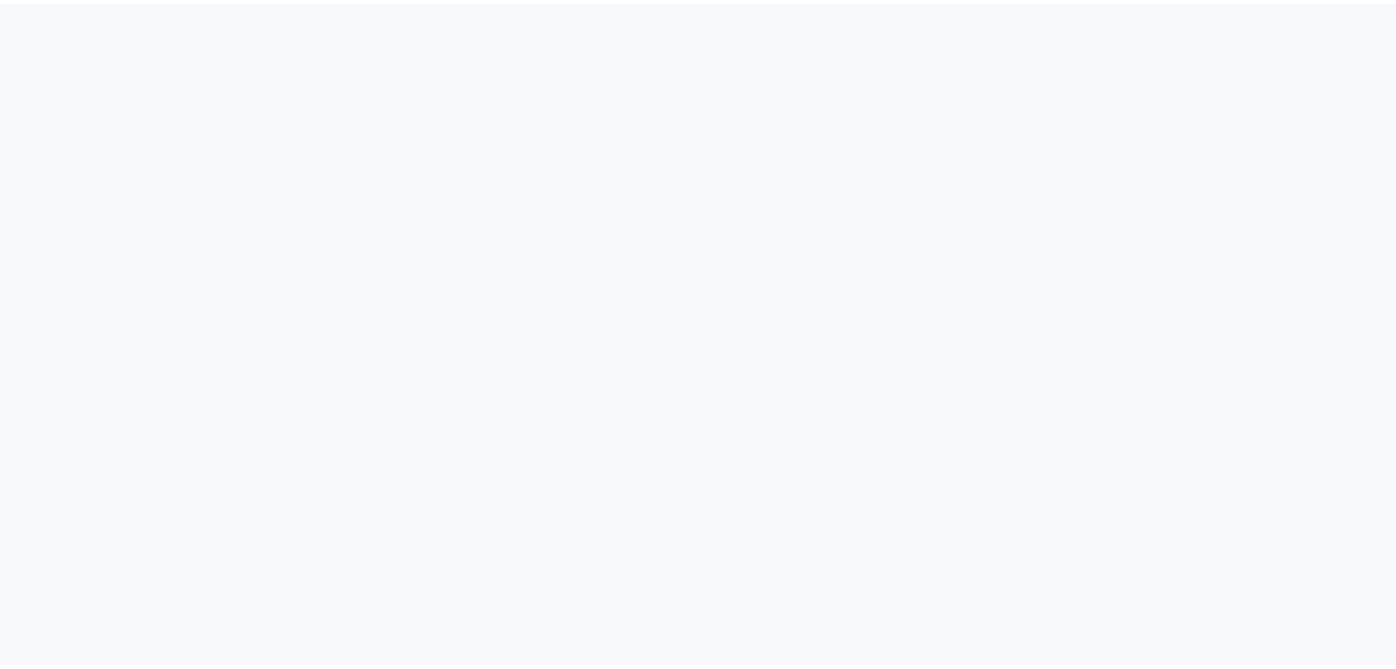scroll, scrollTop: 0, scrollLeft: 0, axis: both 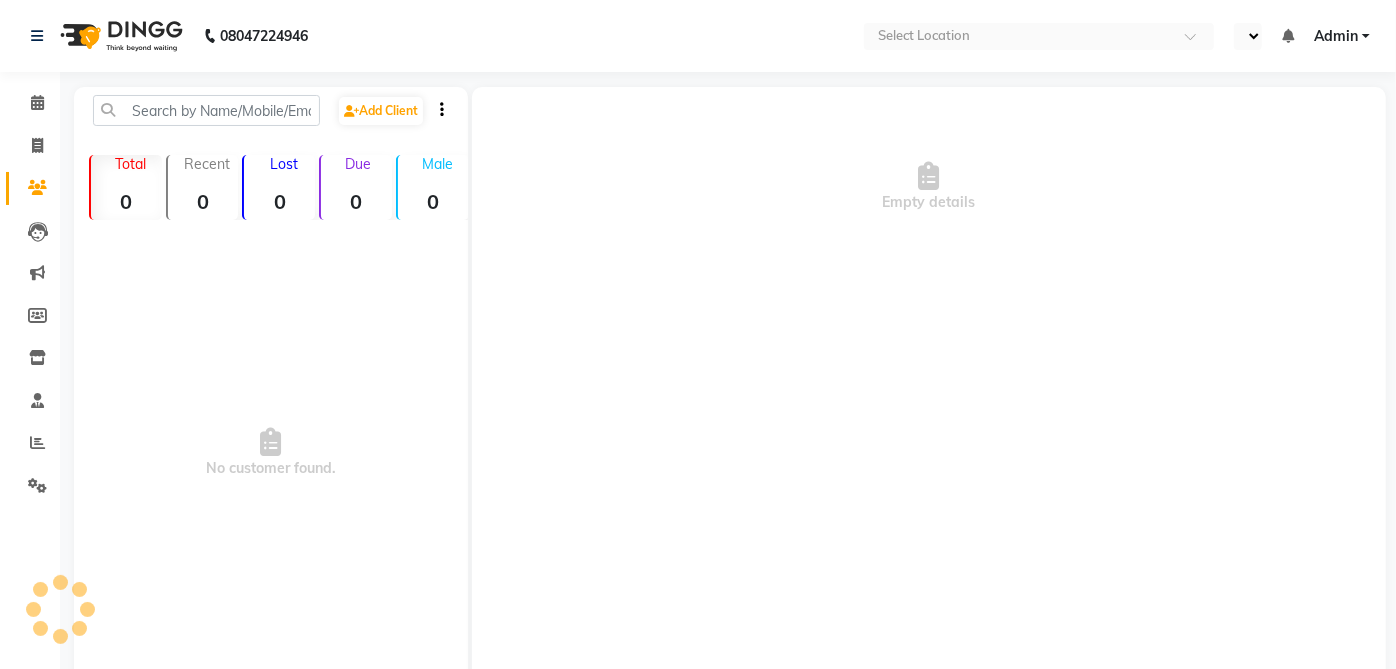 select on "en" 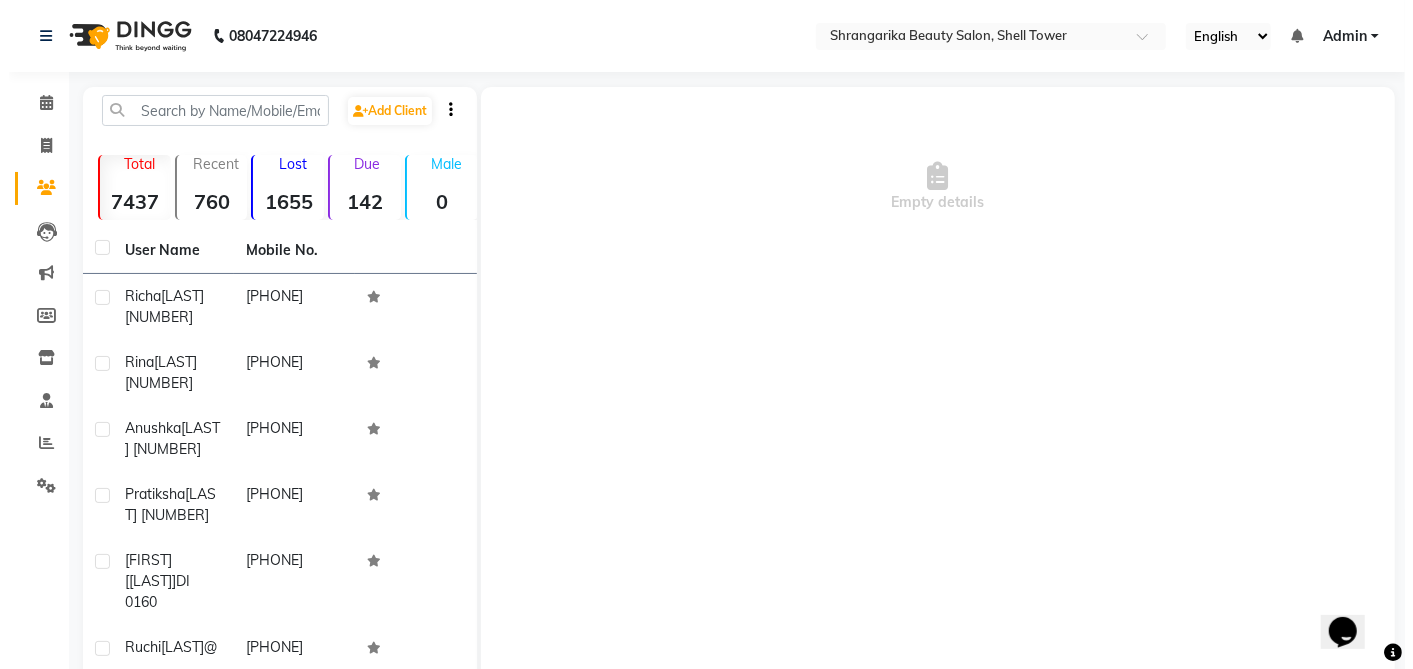 scroll, scrollTop: 0, scrollLeft: 0, axis: both 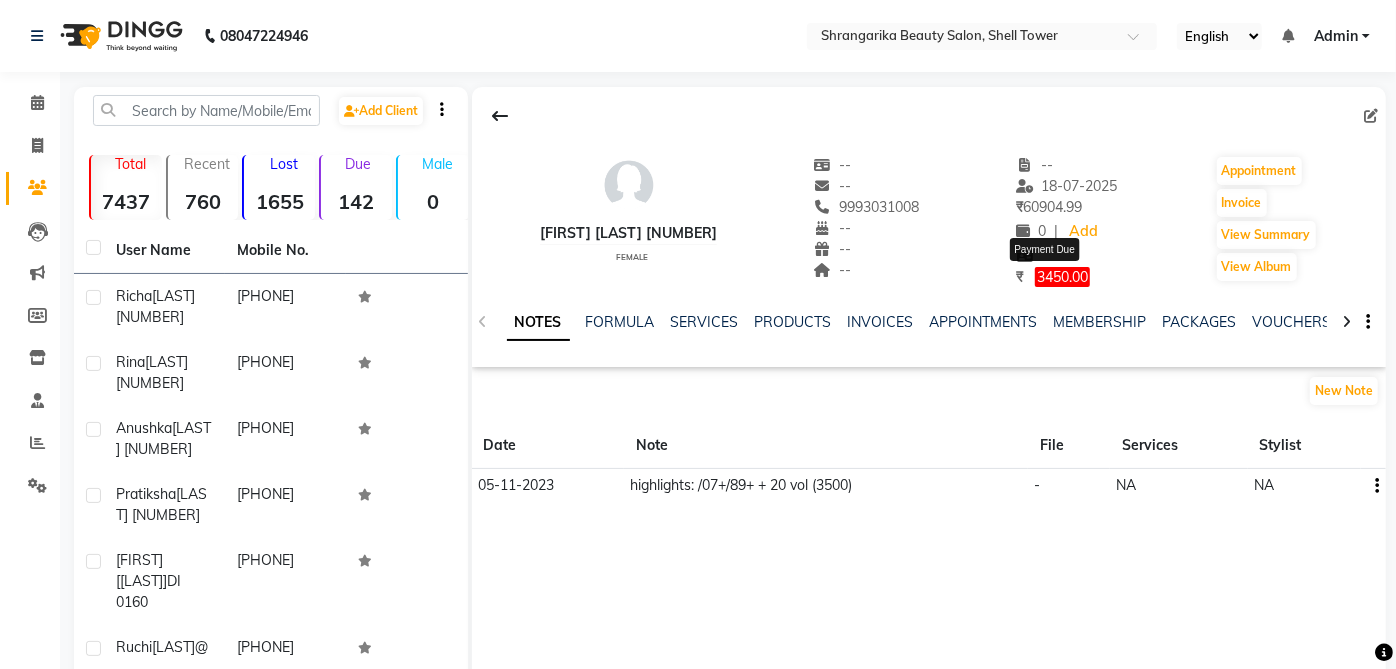 click on "3450.00" 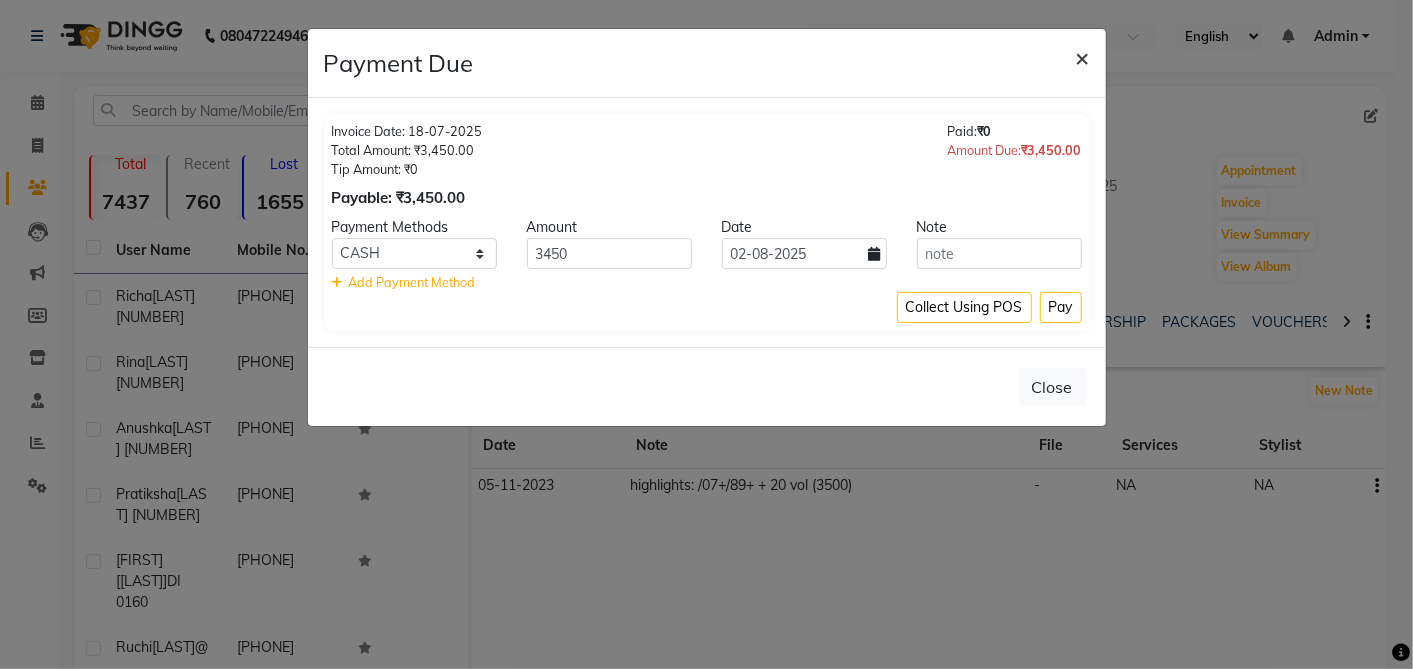 click on "×" 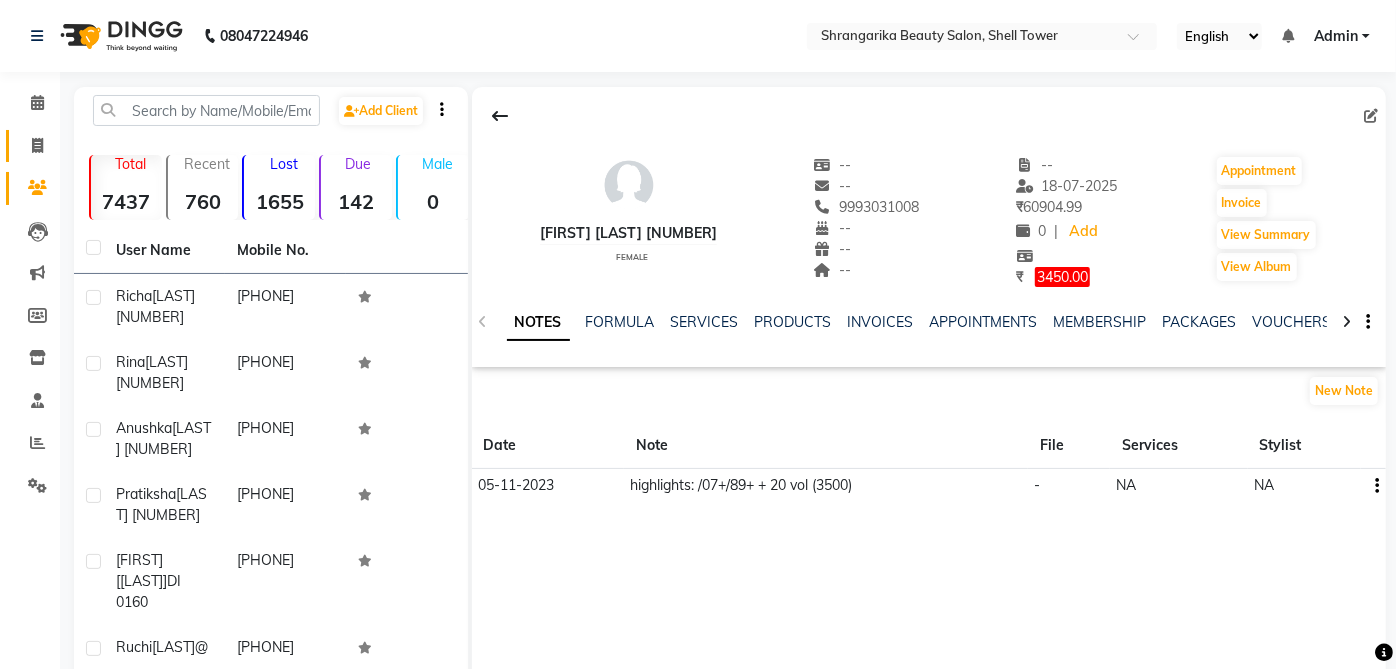 click on "Invoice" 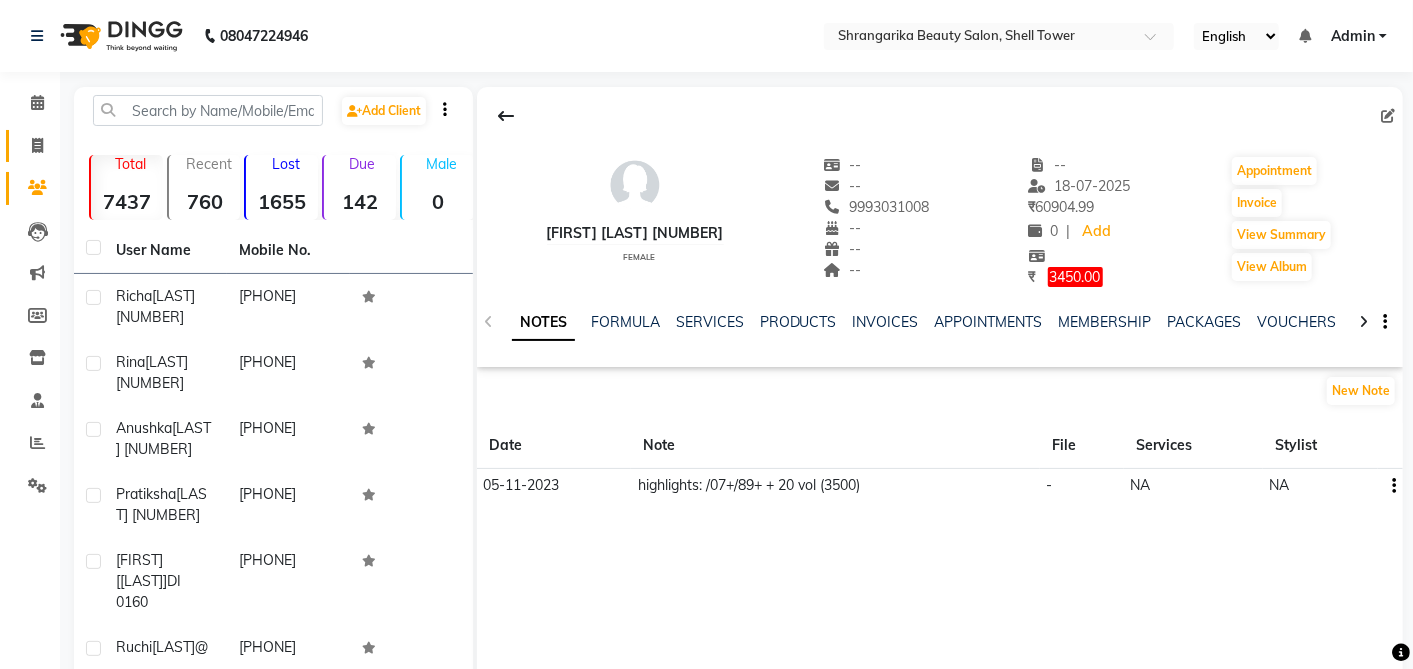 select on "5168" 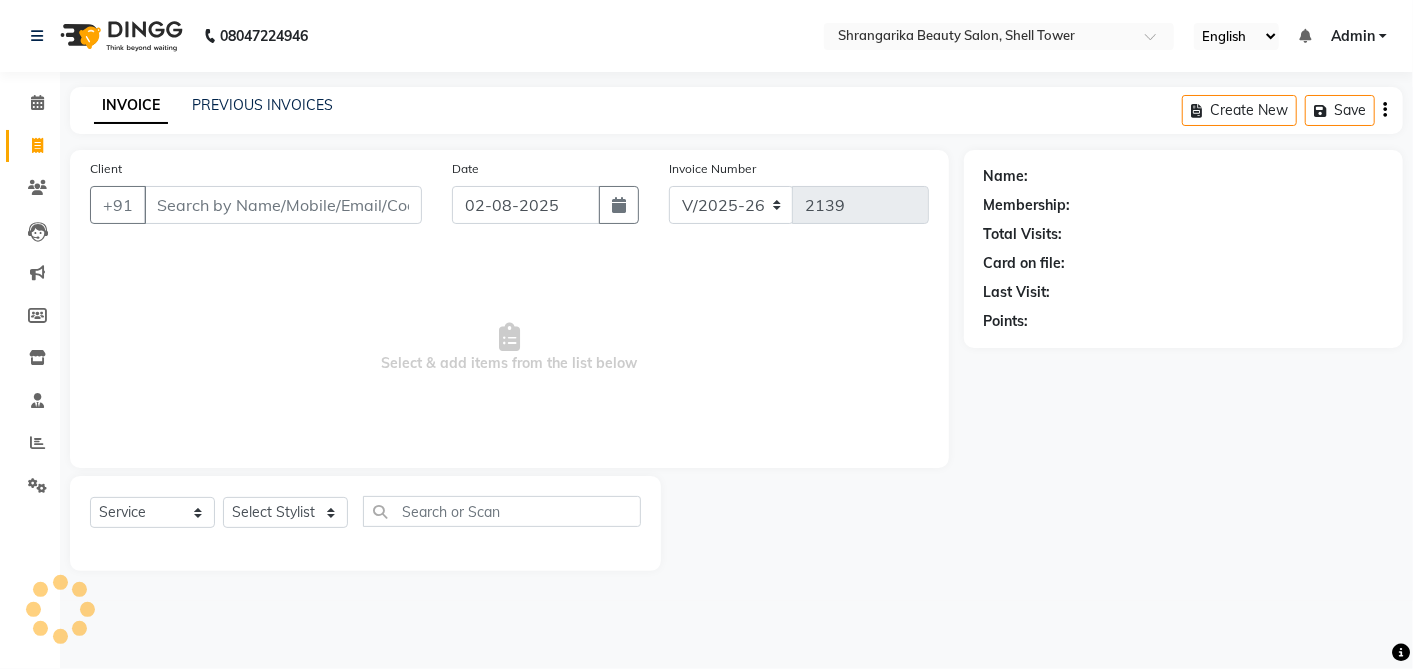click 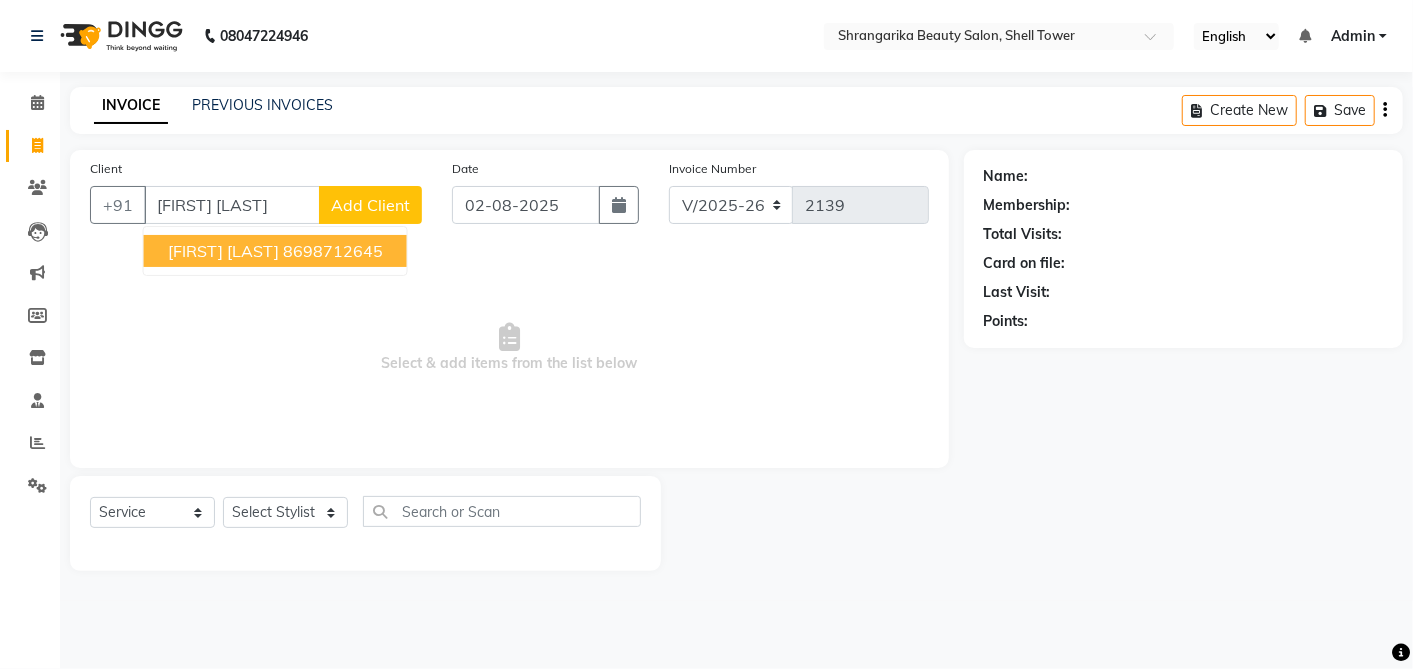 click on "INVOICE PREVIOUS INVOICES Create New   Save" 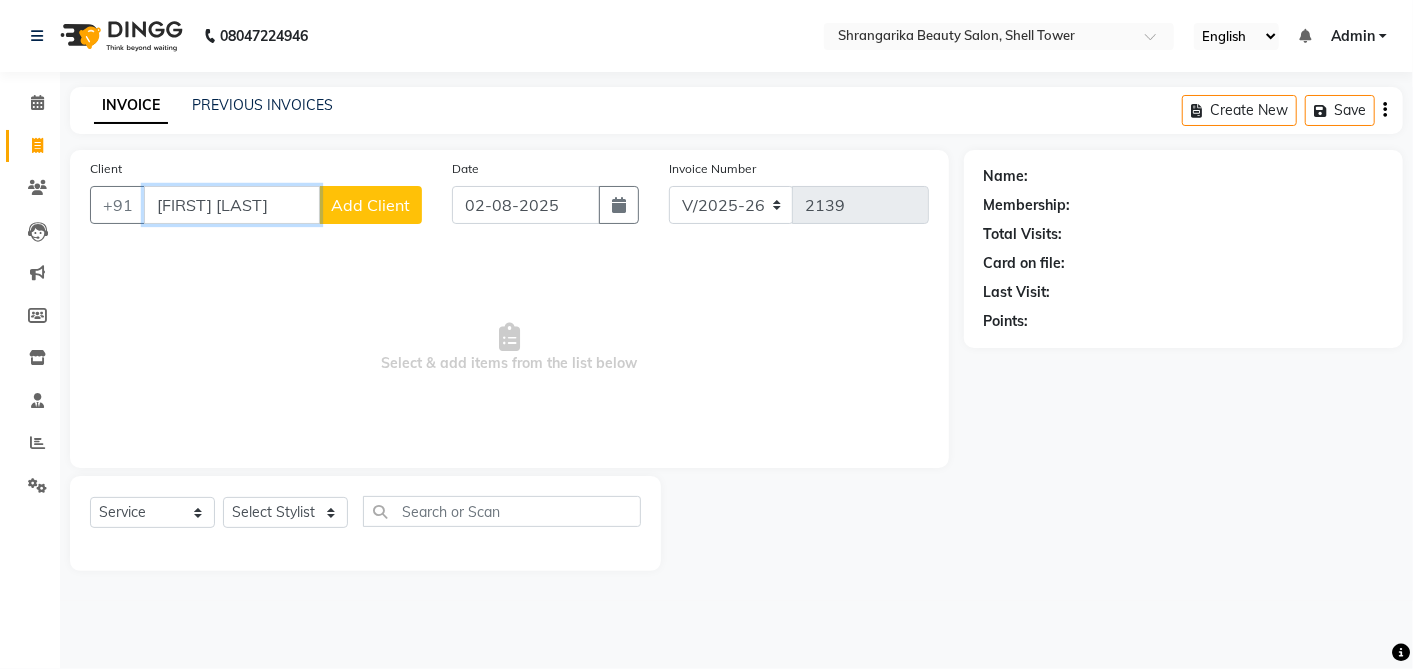 click on "MANSI SONI" at bounding box center [232, 205] 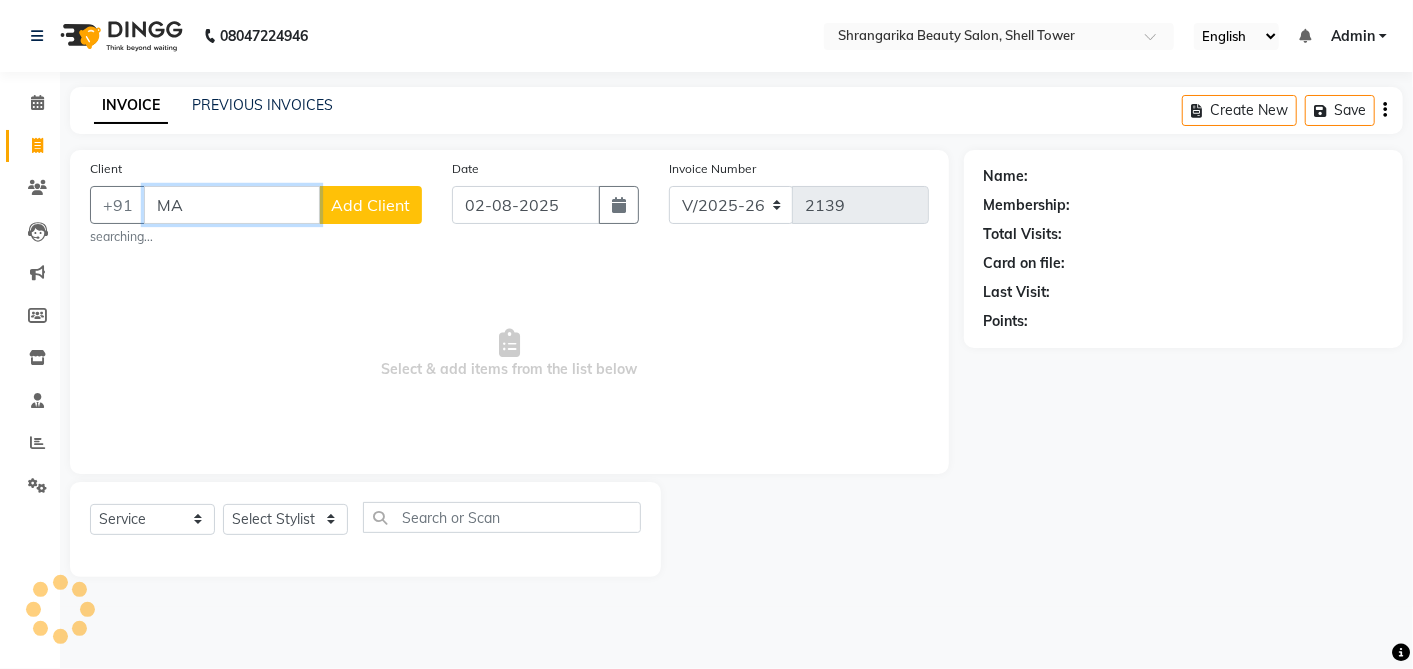 type on "M" 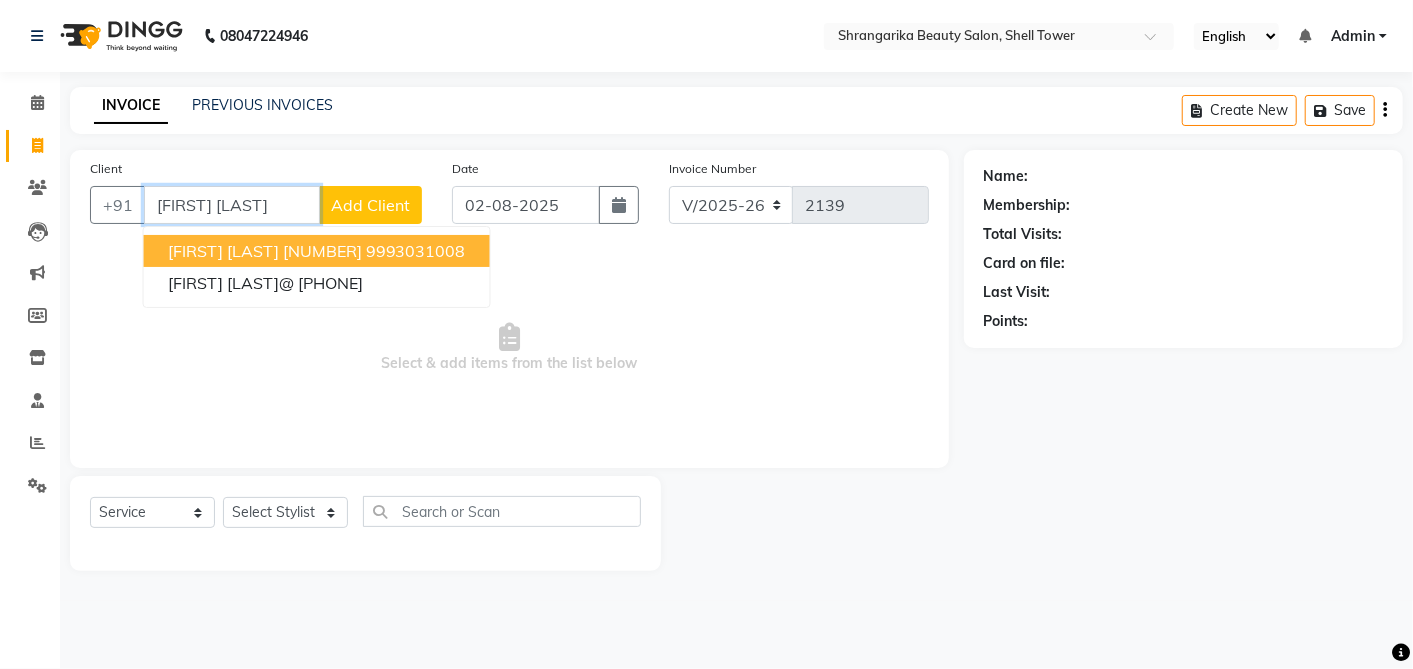 click on "[FIRST] [LAST] [NUMBER]" at bounding box center (265, 251) 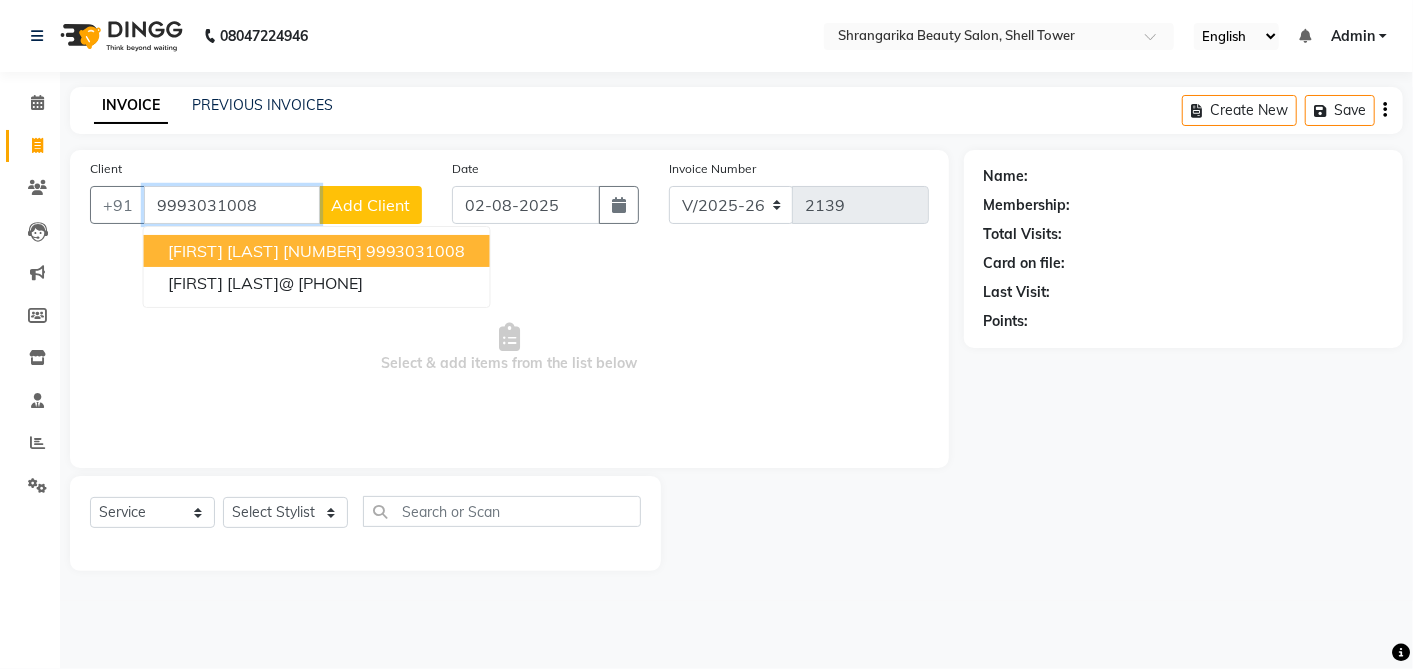 type on "9993031008" 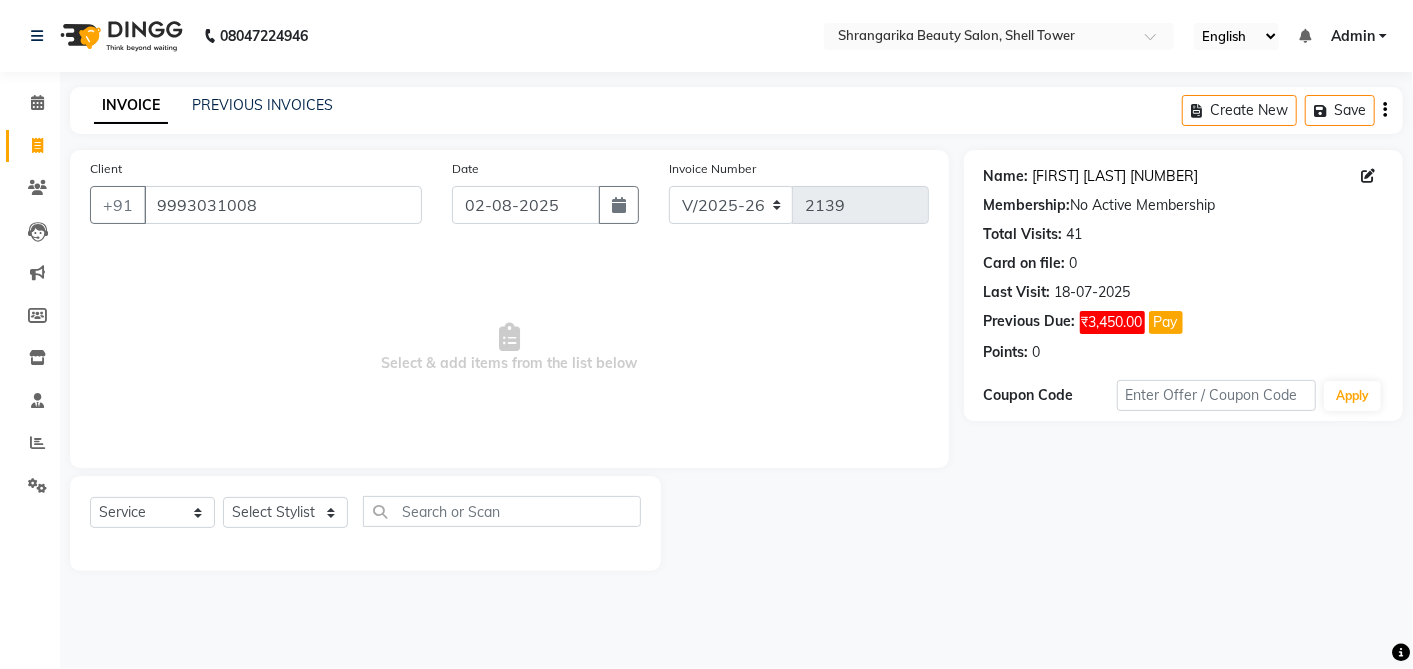 click on "[FIRST] [LAST] [NUMBER]" 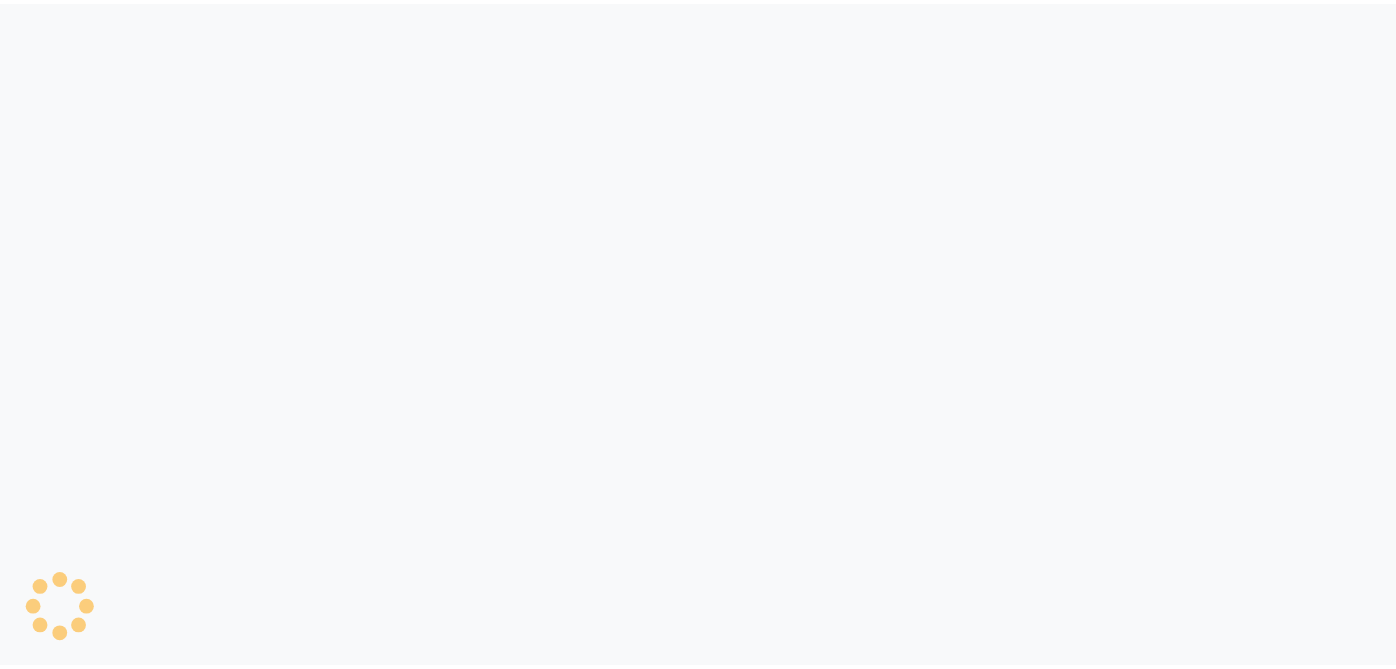 scroll, scrollTop: 0, scrollLeft: 0, axis: both 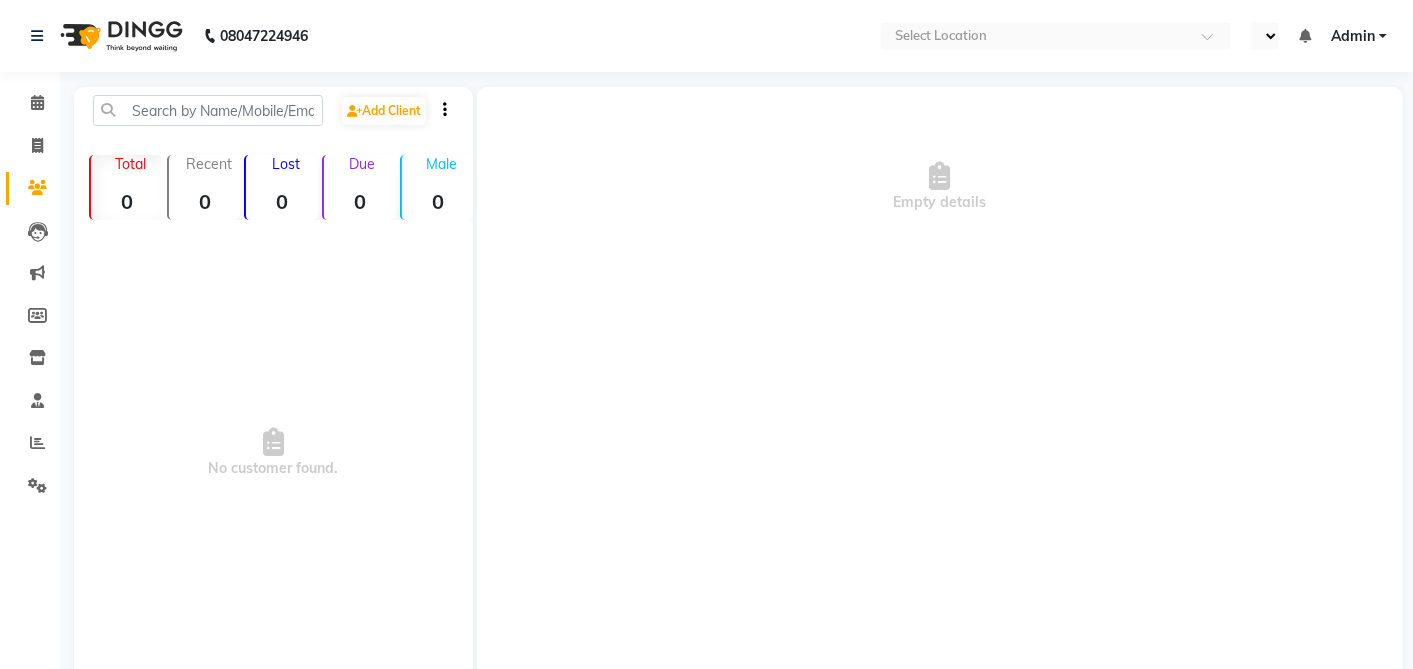 select on "en" 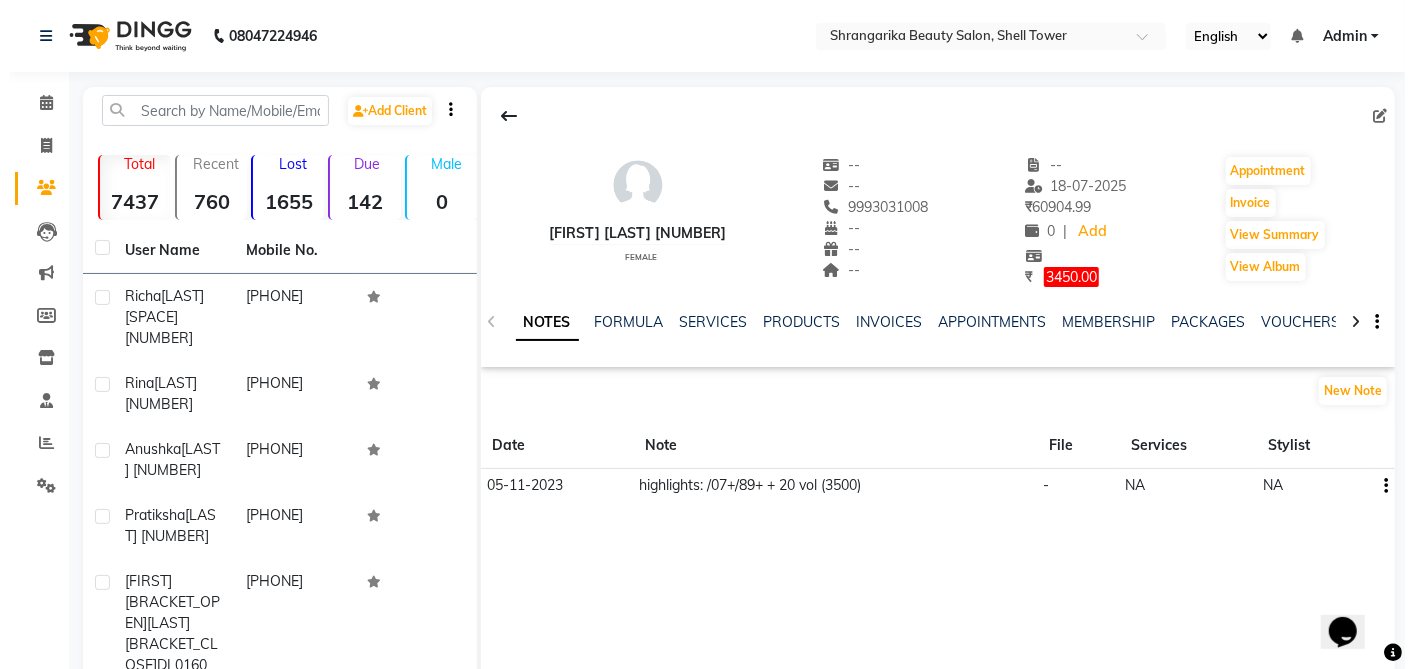 scroll, scrollTop: 0, scrollLeft: 0, axis: both 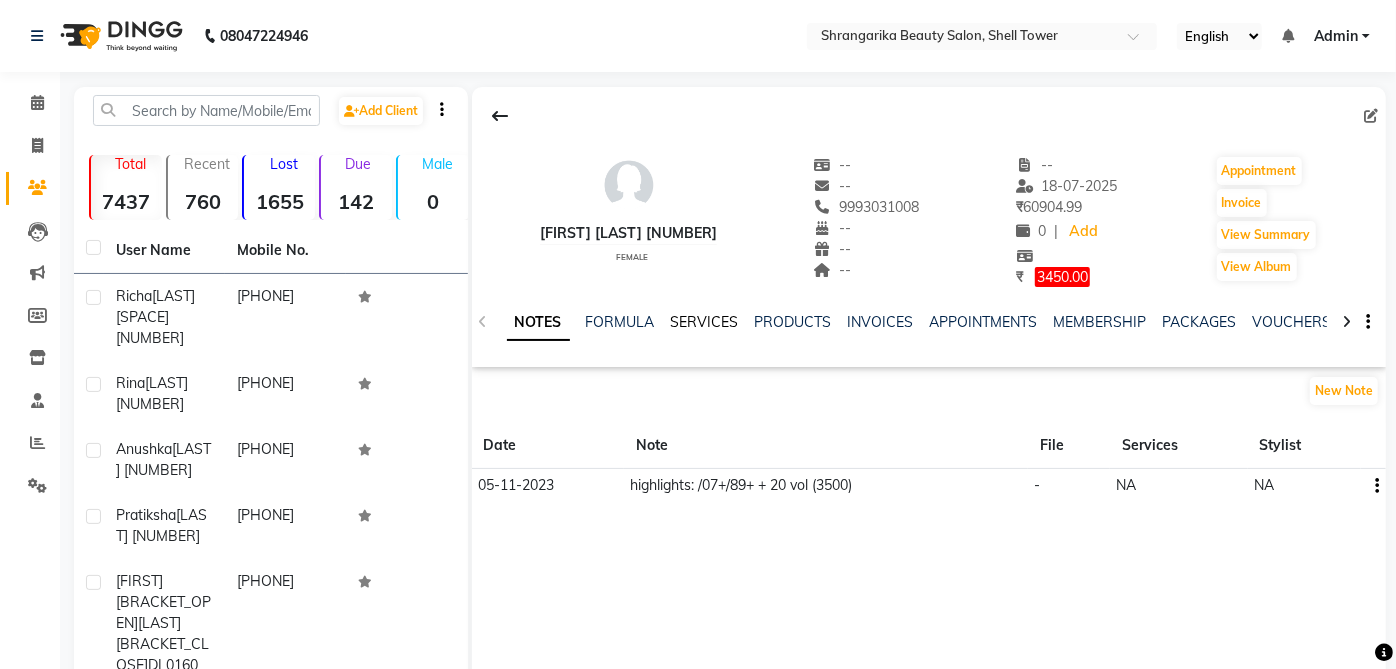 click on "SERVICES" 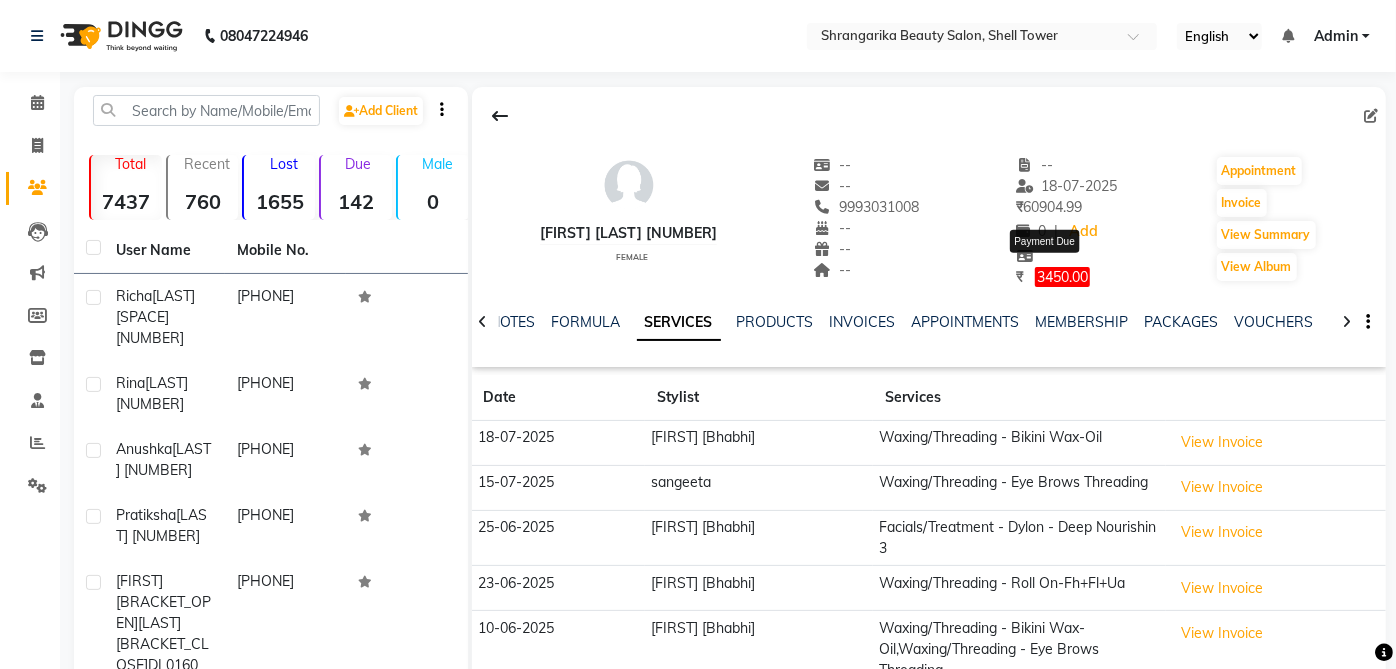 click on "3450.00" 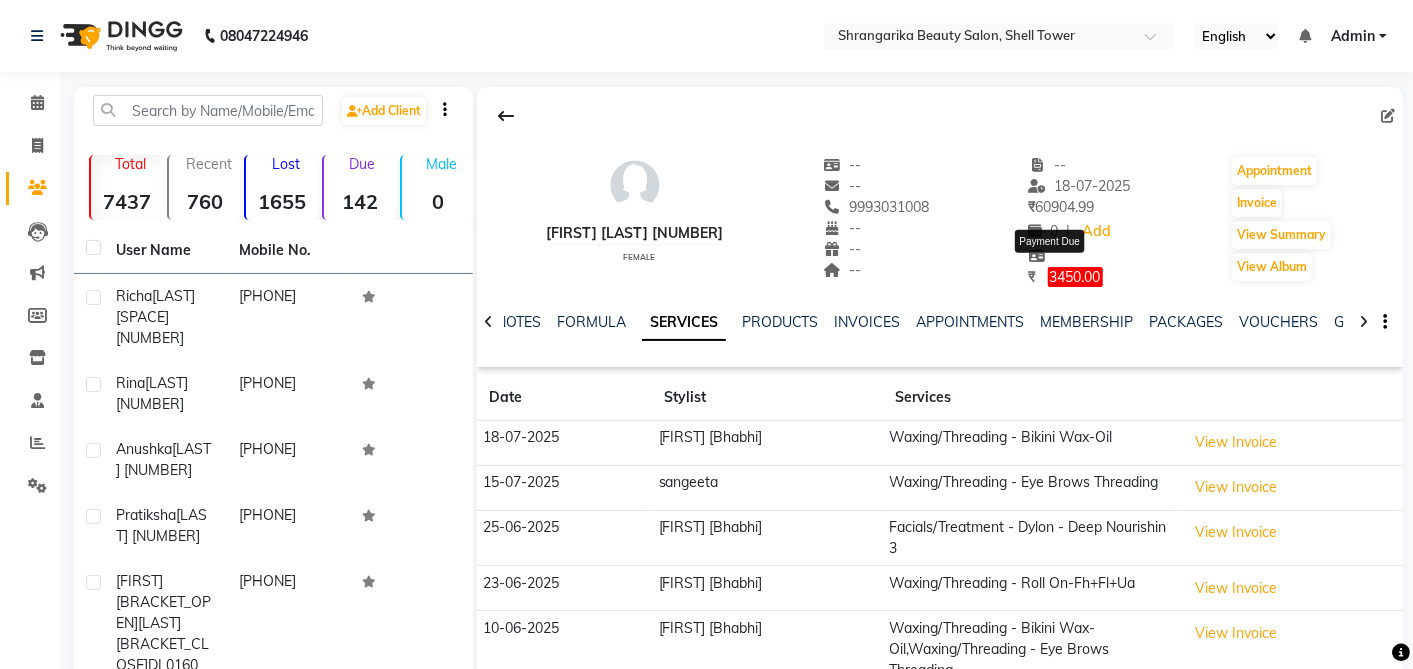 select on "1" 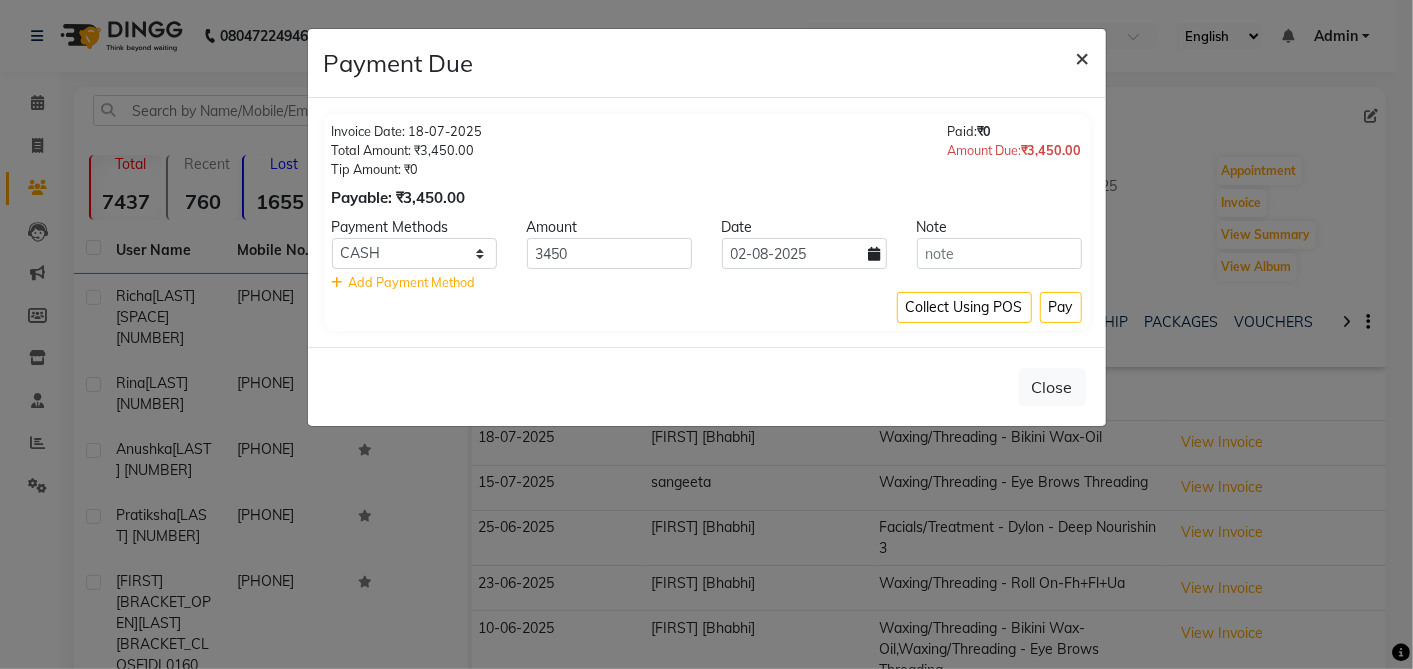 click on "×" 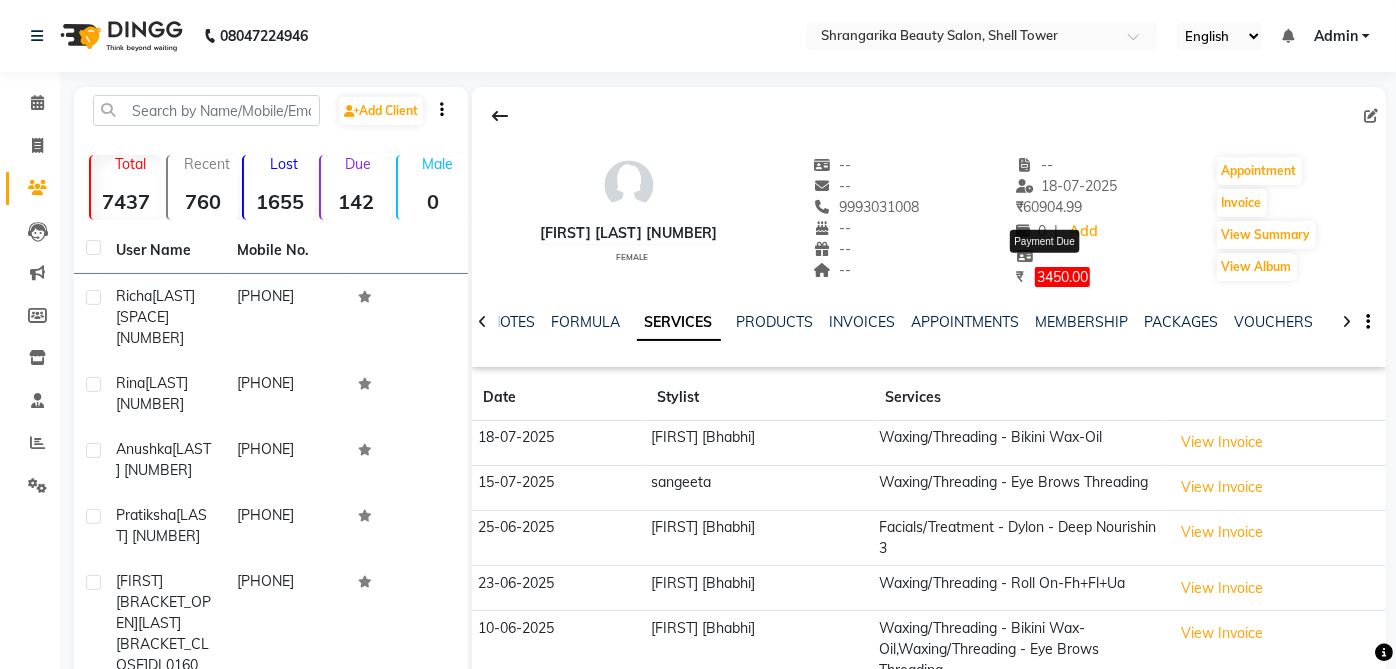 click on "3450.00" 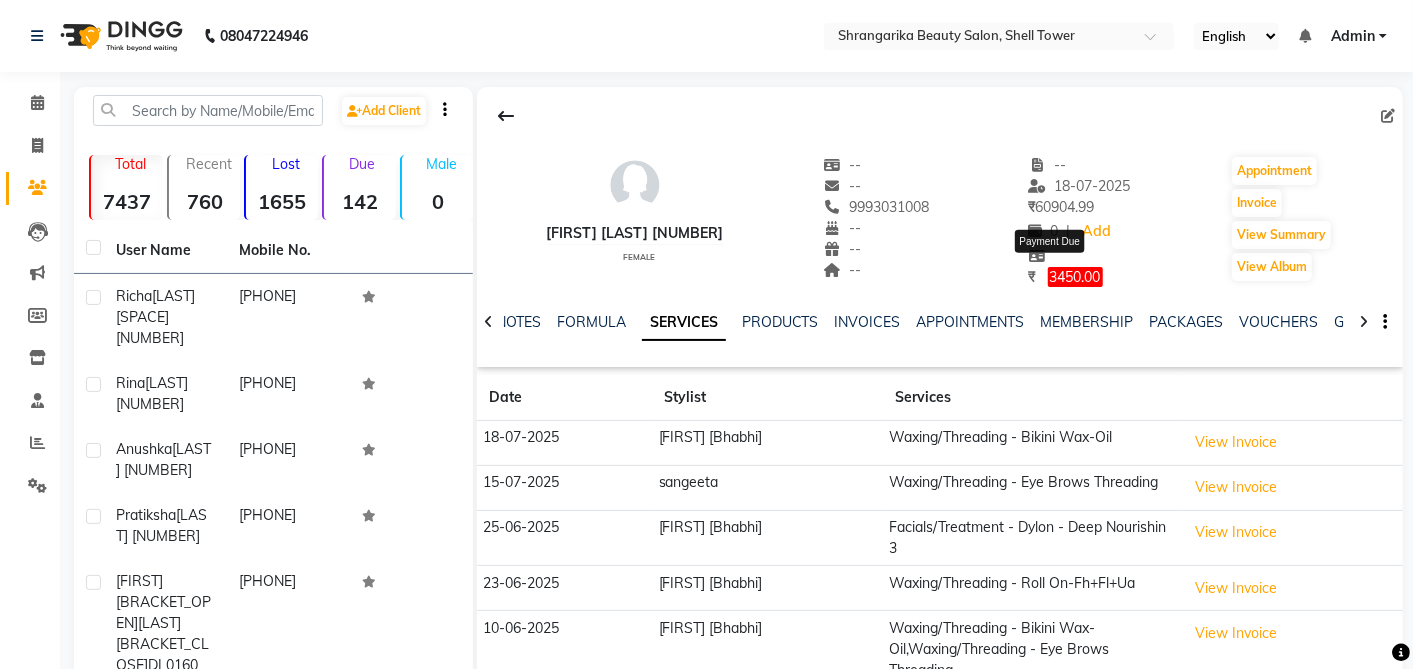 select on "1" 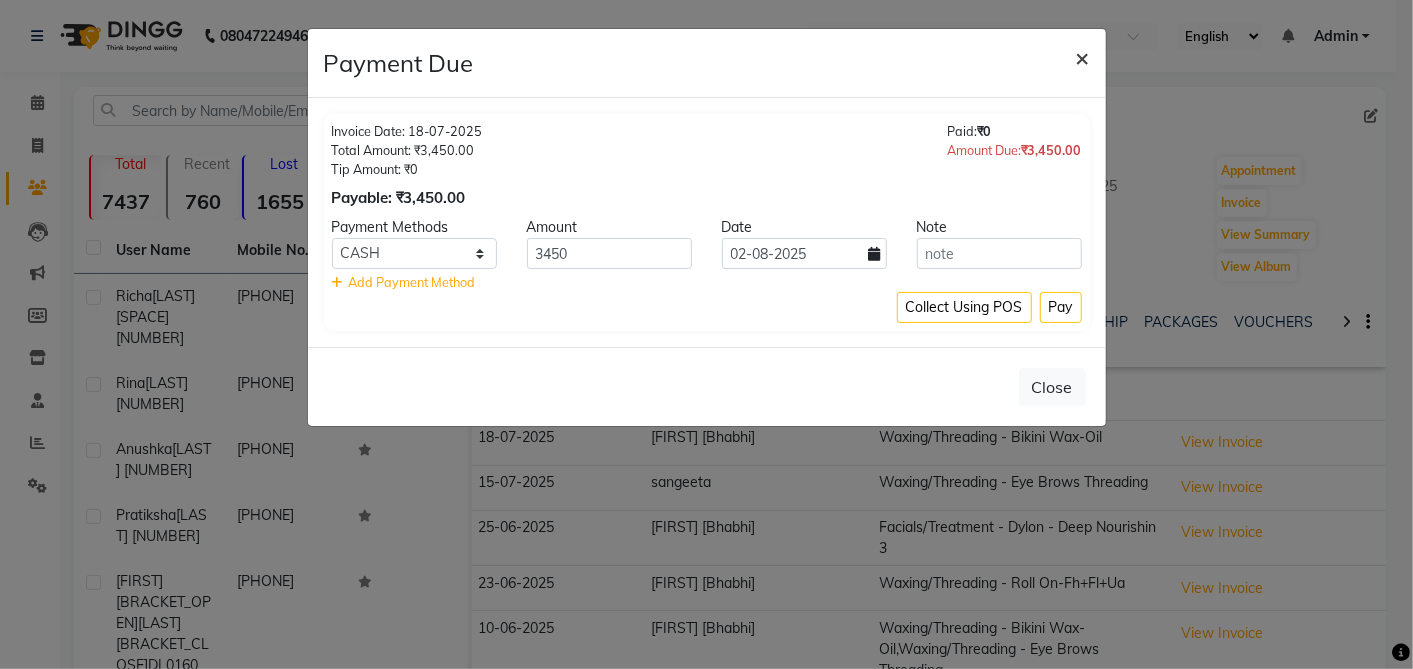 click on "×" 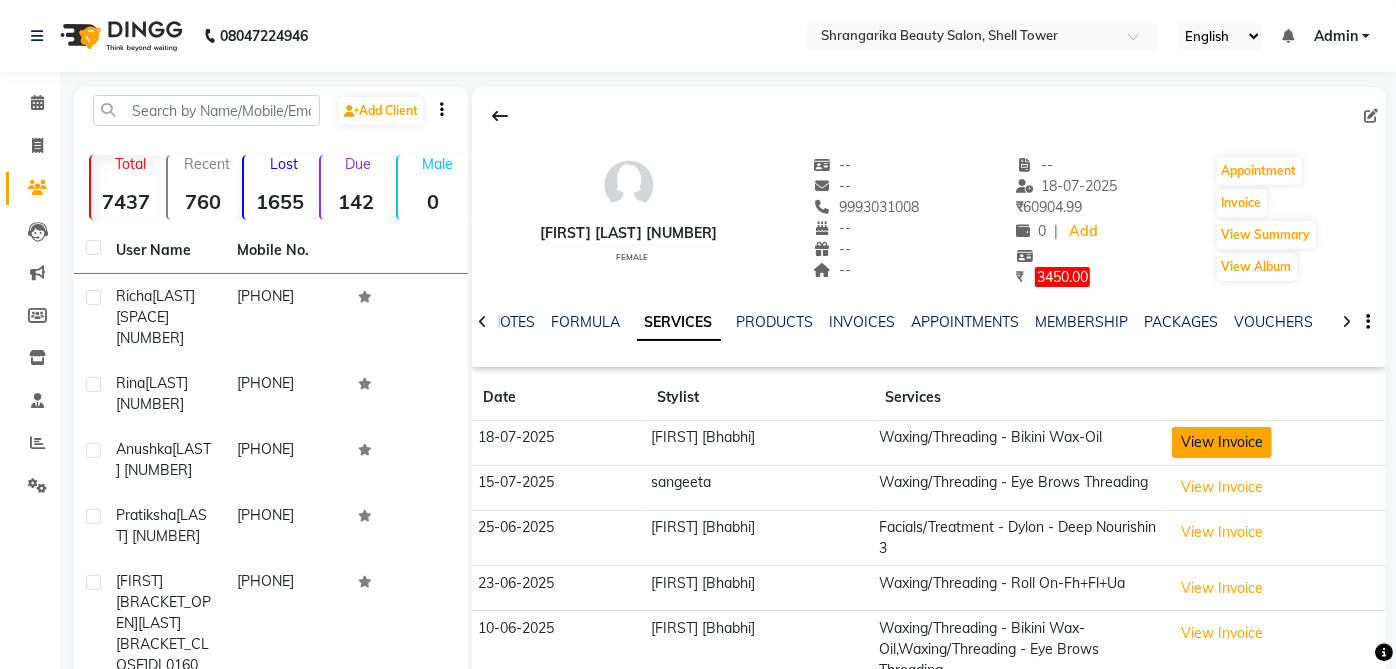 click on "View Invoice" 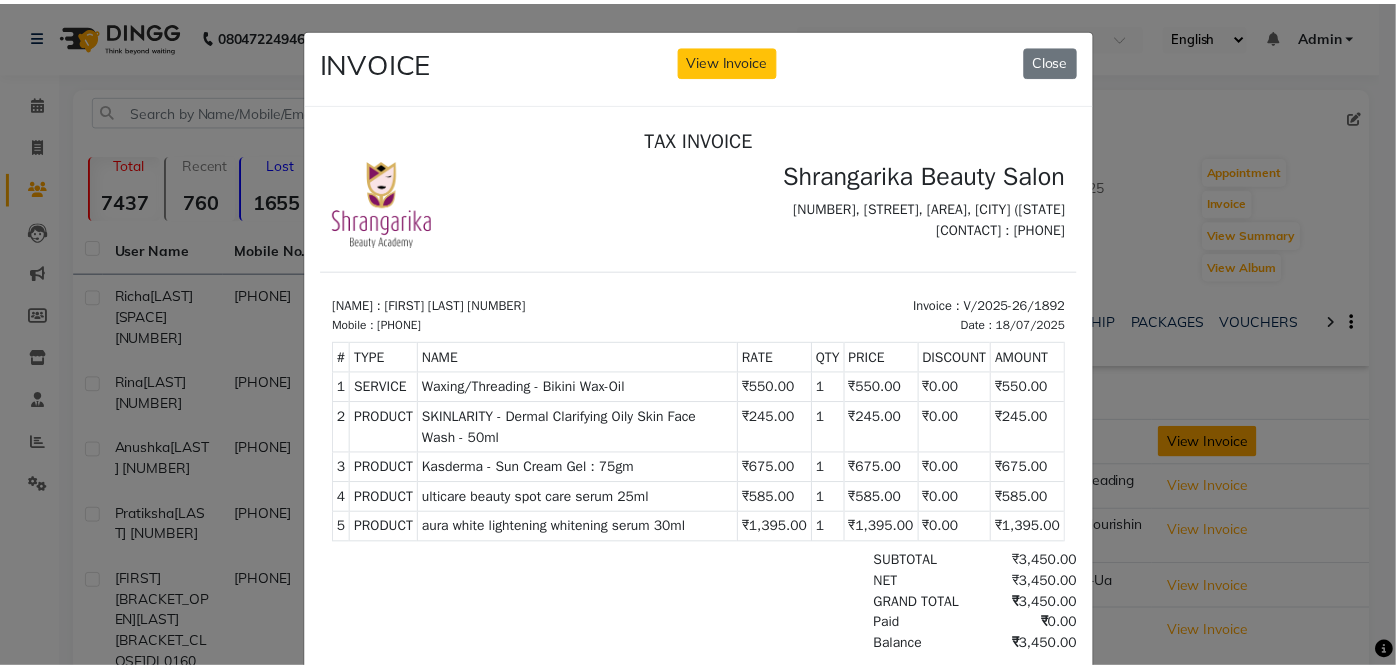 scroll, scrollTop: 0, scrollLeft: 0, axis: both 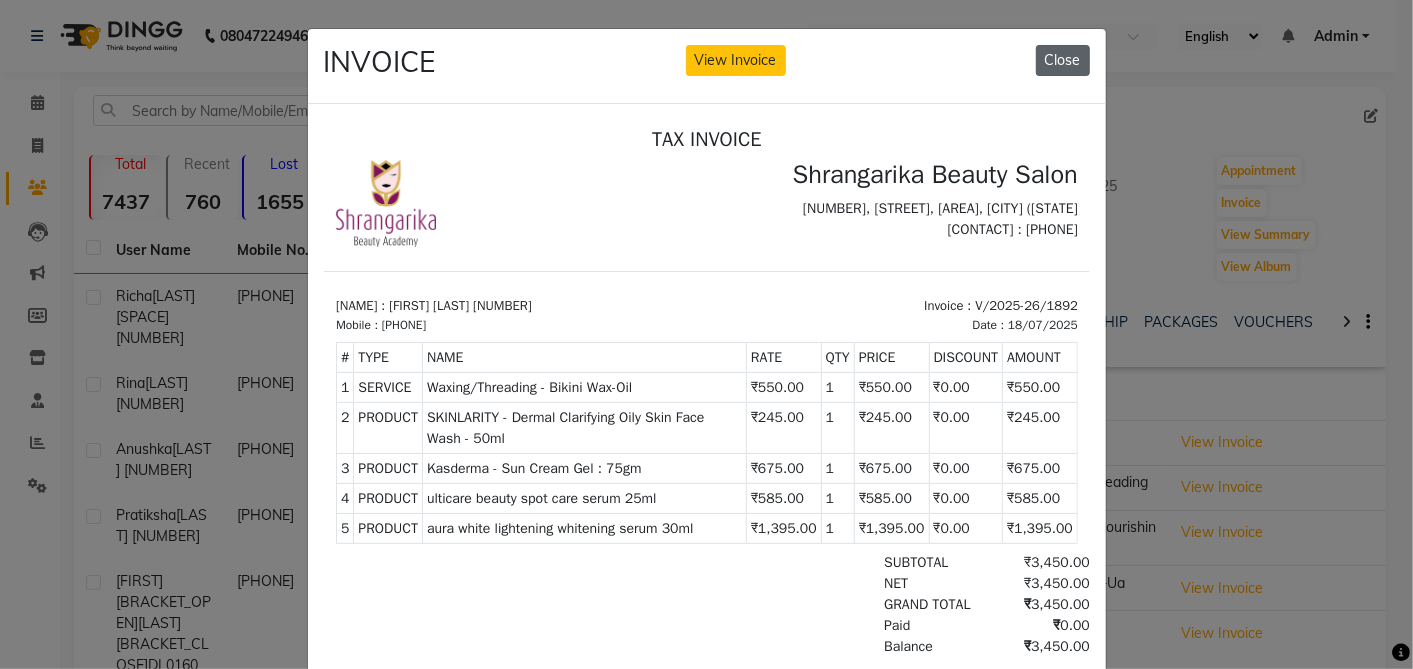 click on "Close" 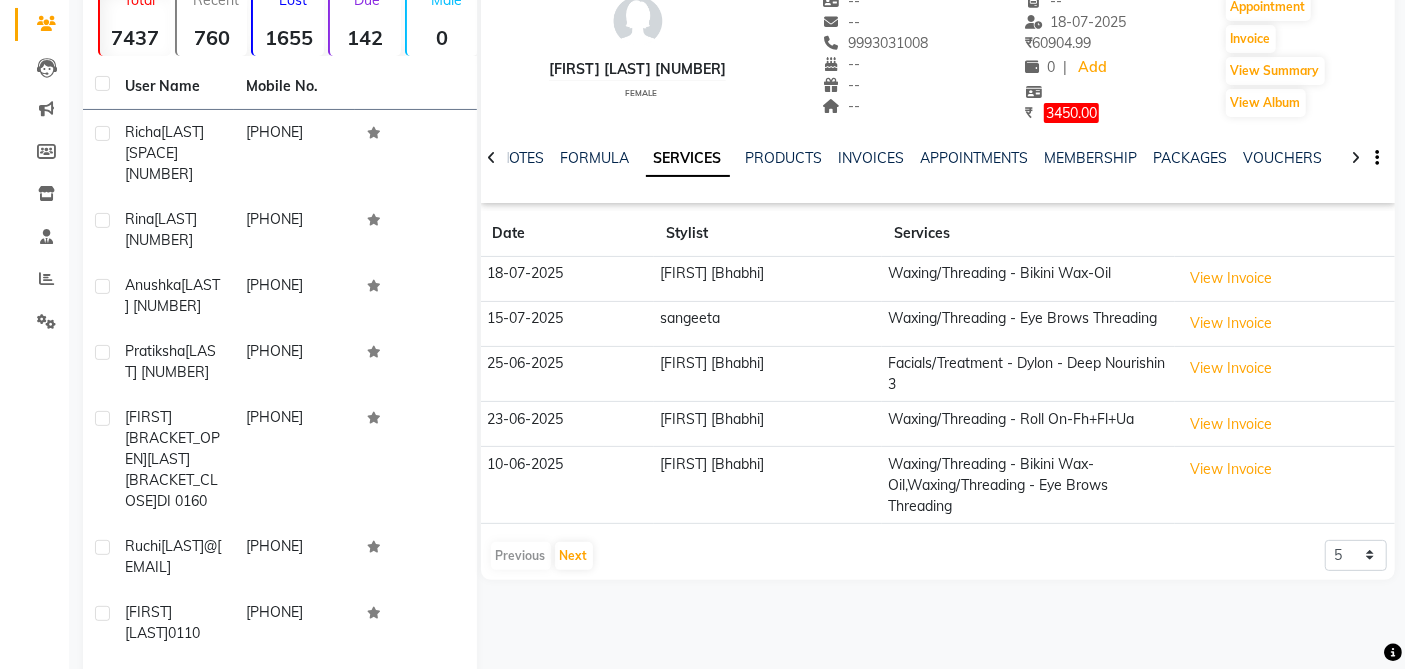 scroll, scrollTop: 0, scrollLeft: 0, axis: both 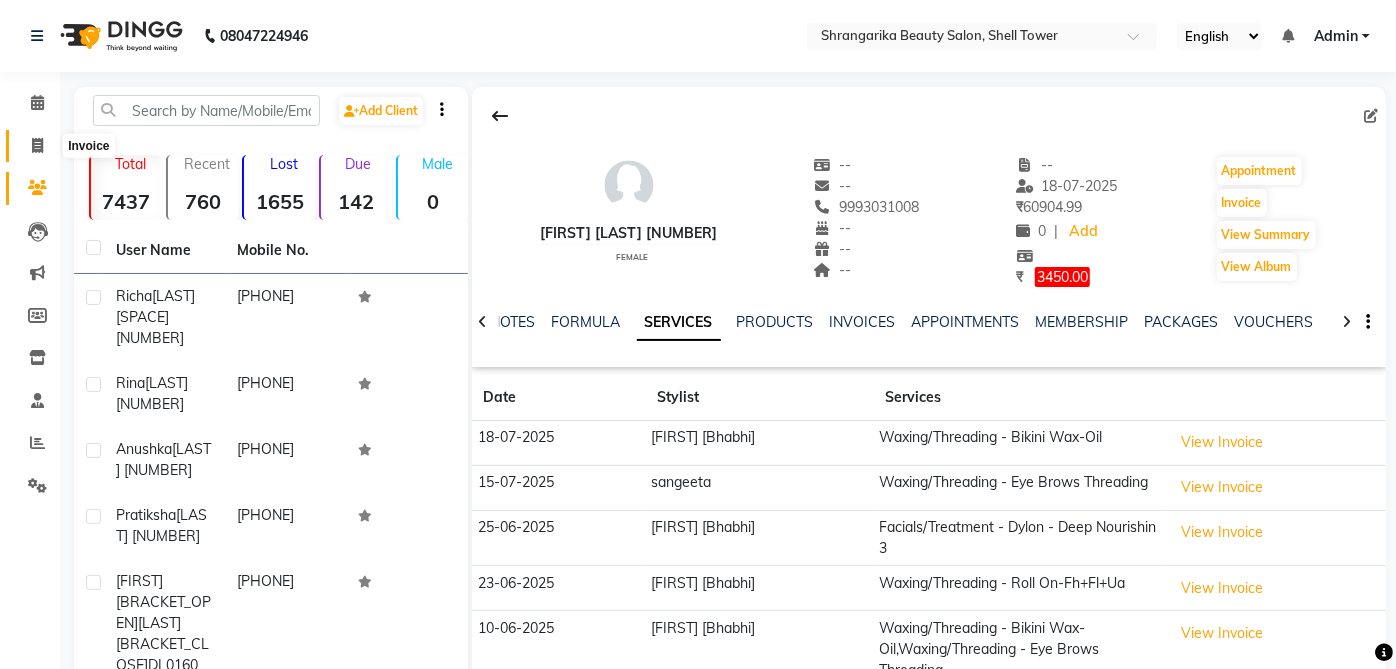 click 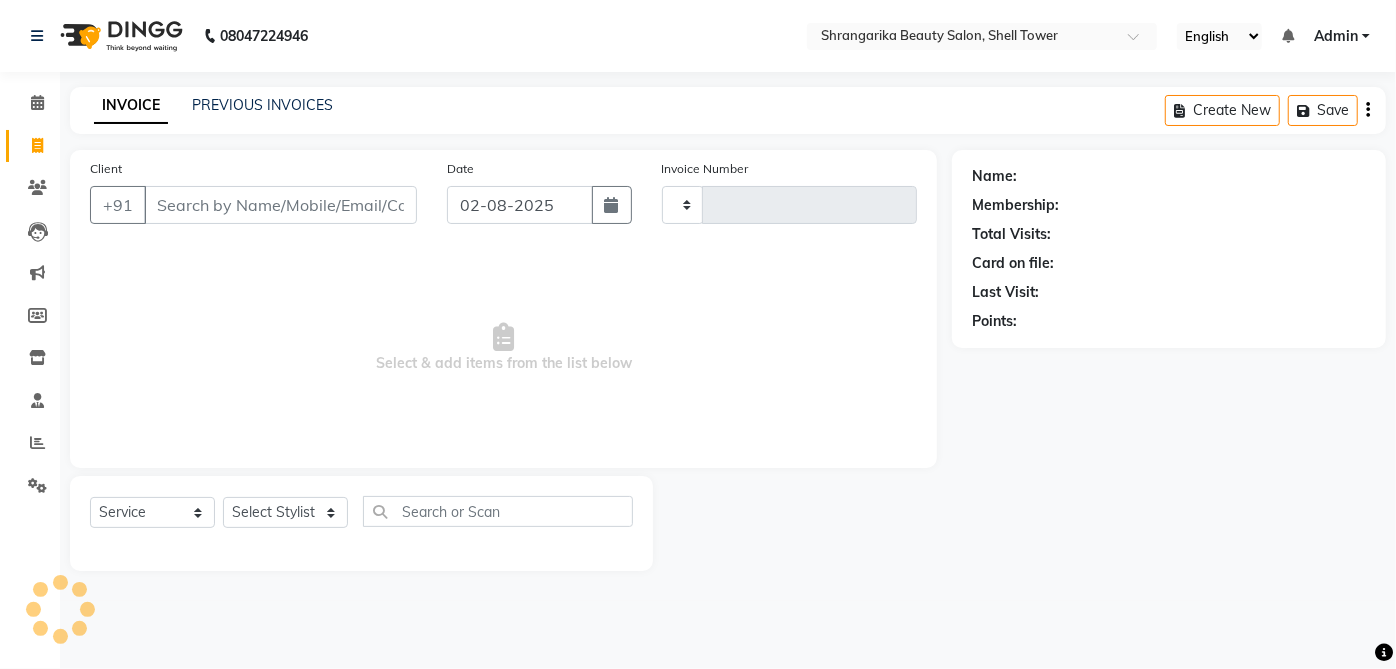type on "2139" 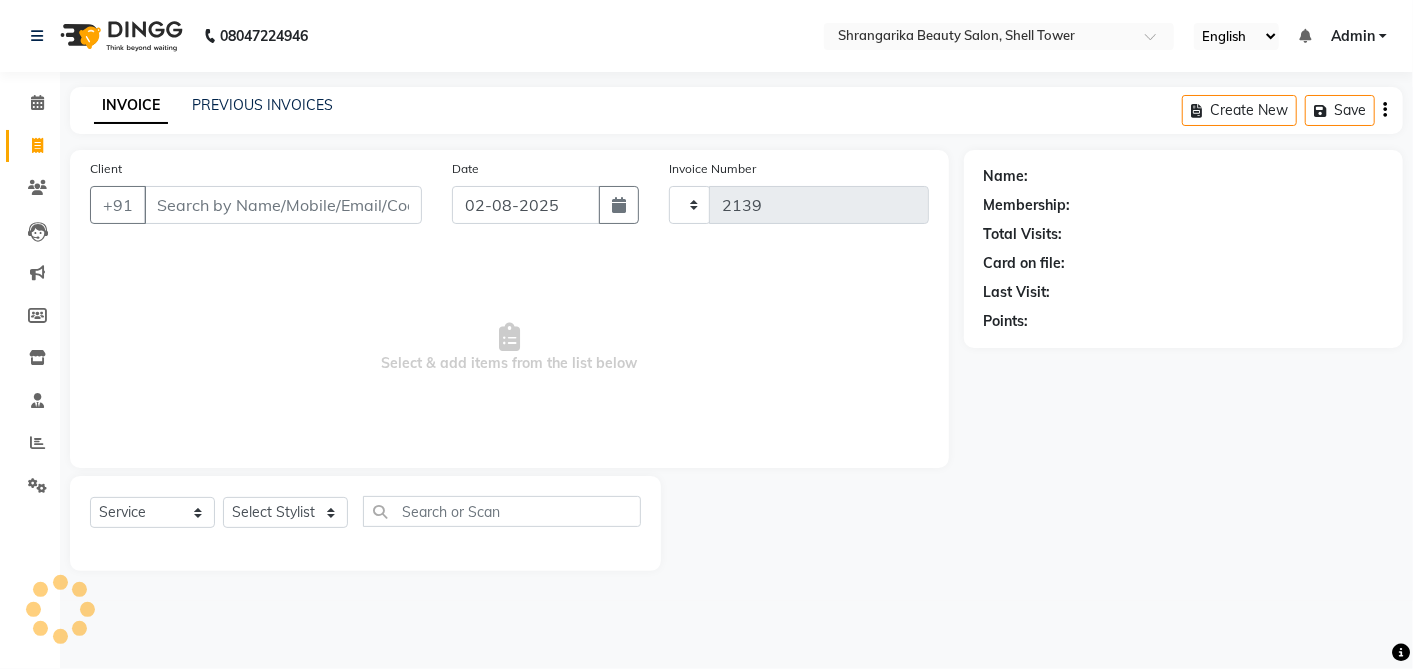 select on "5168" 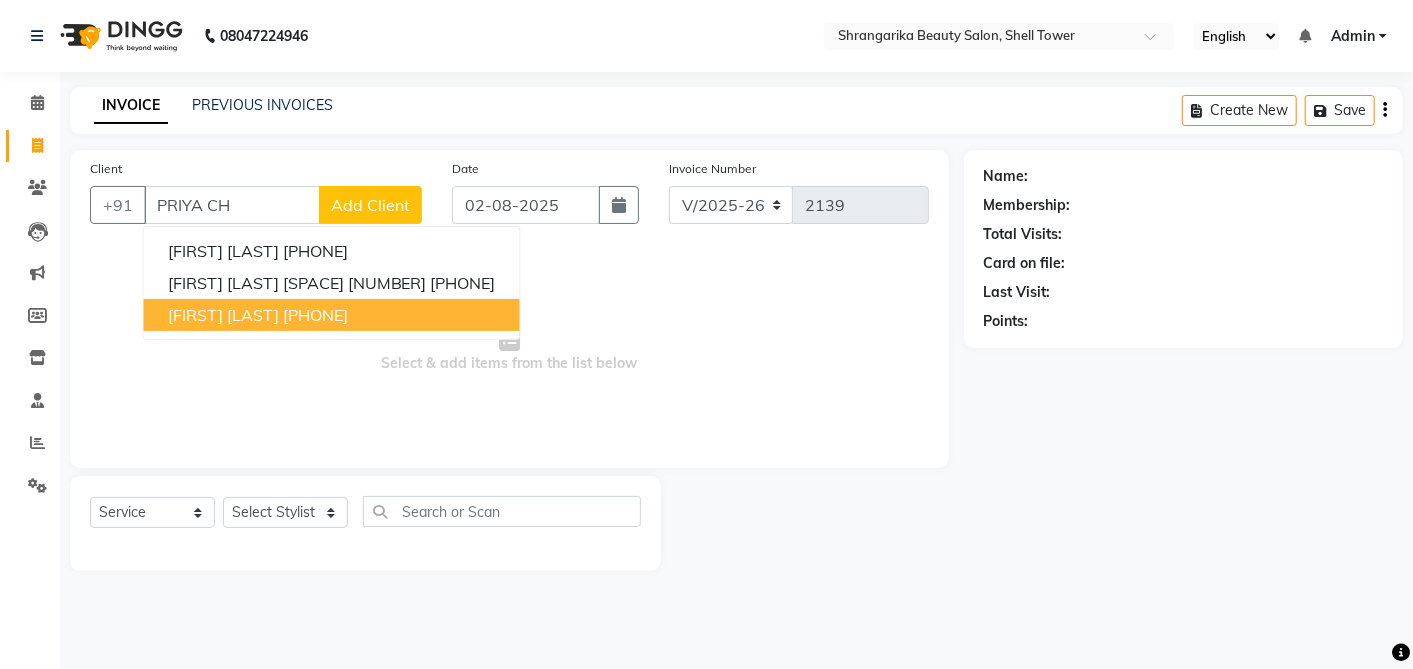 click on "Priya chopra  8560996677" at bounding box center [332, 315] 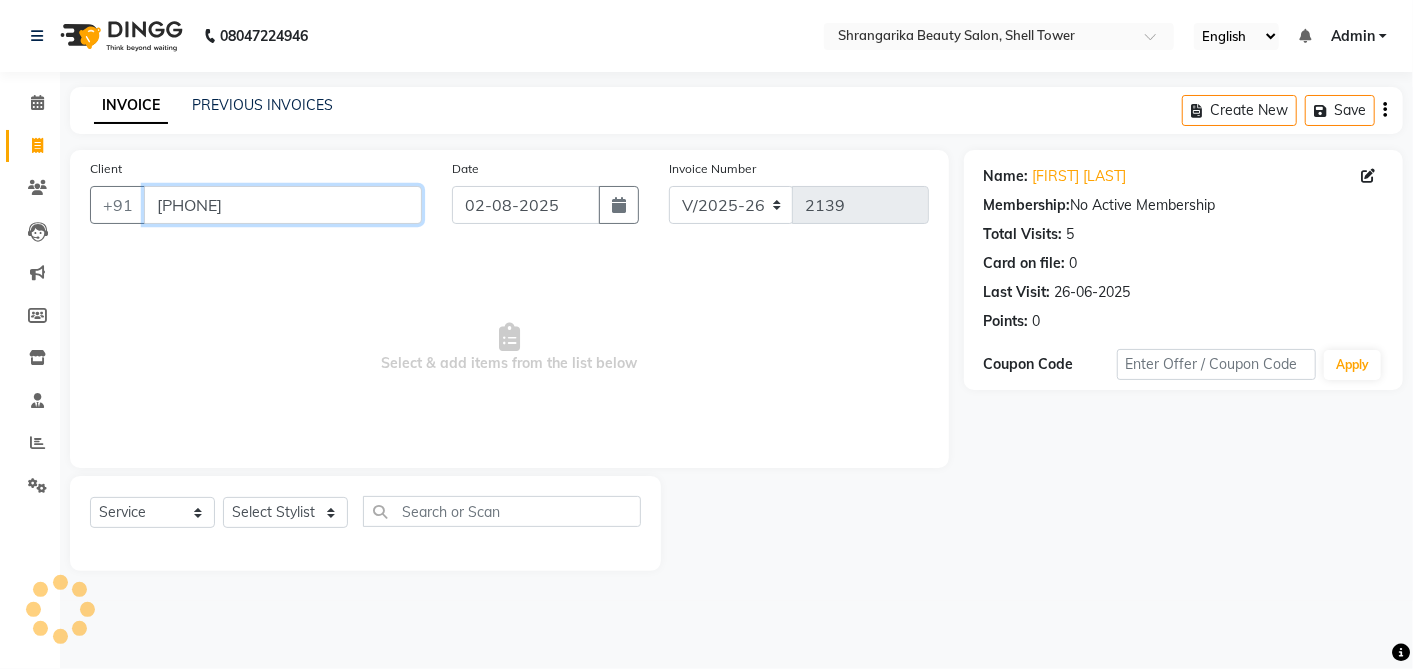 click on "[PHONE]" at bounding box center [283, 205] 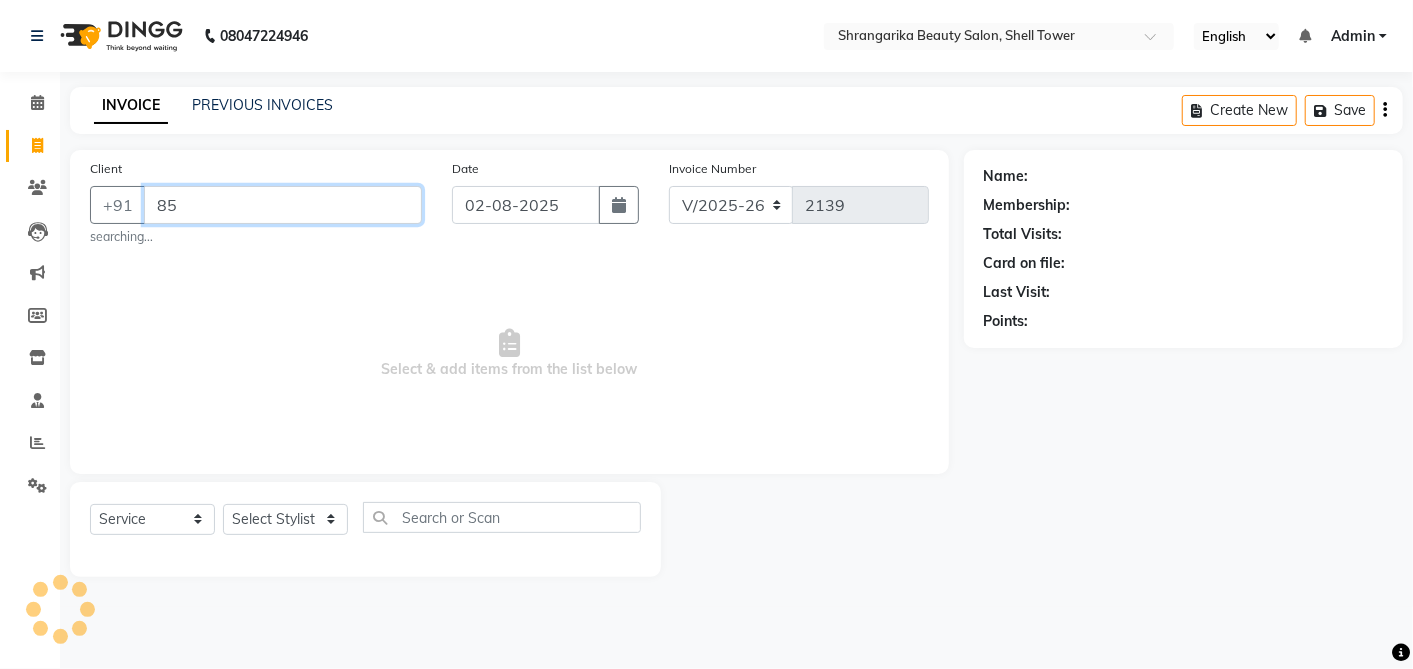 type on "8" 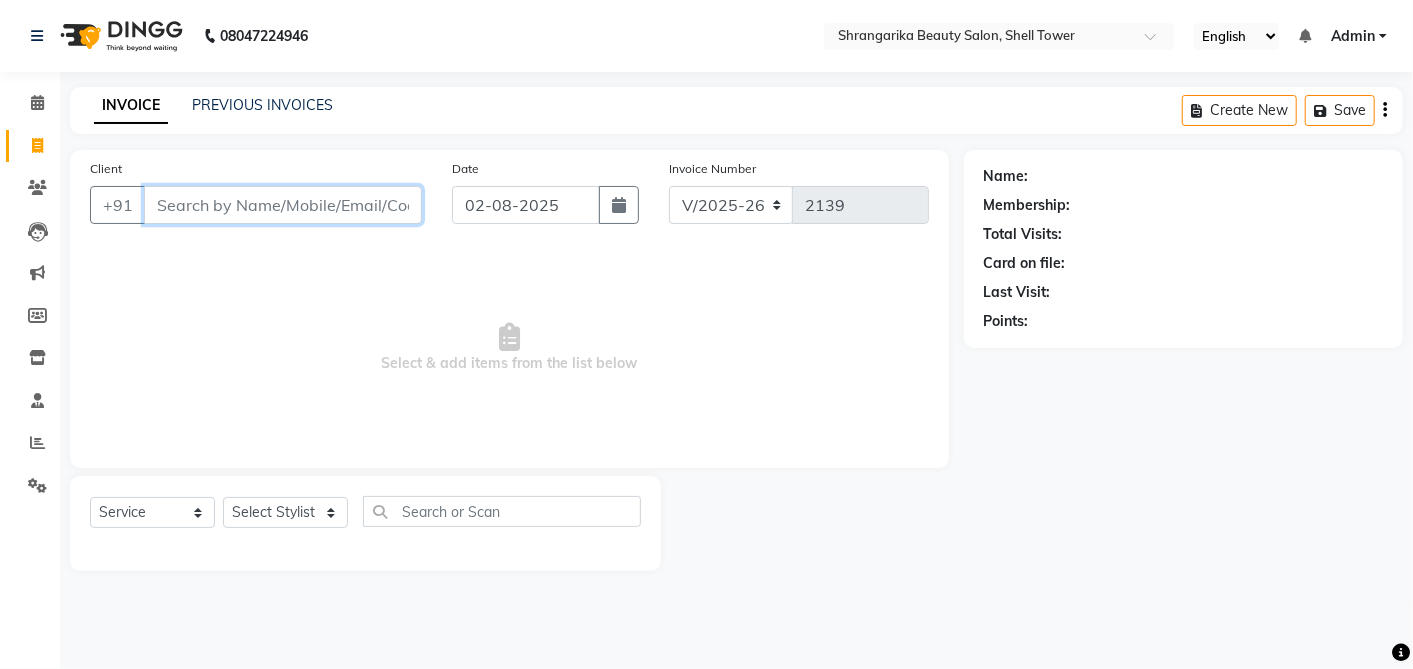 click on "Client" at bounding box center (283, 205) 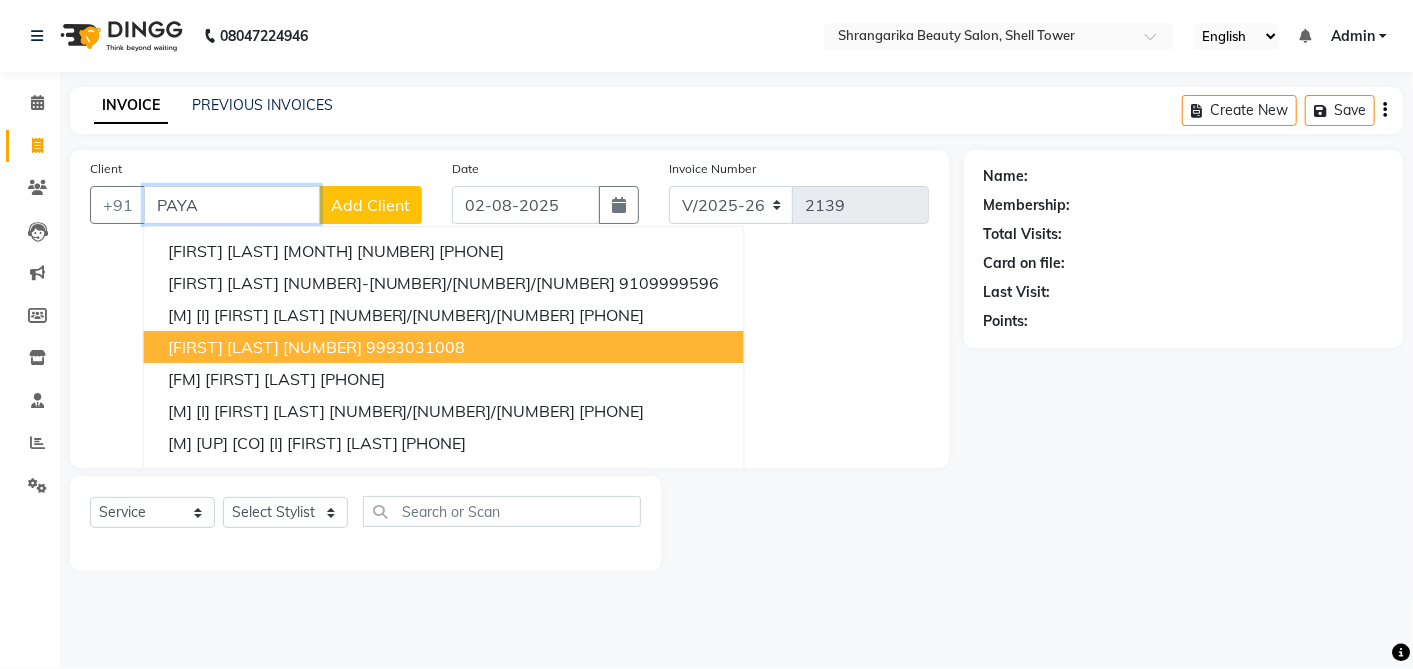 click on "9993031008" at bounding box center [416, 347] 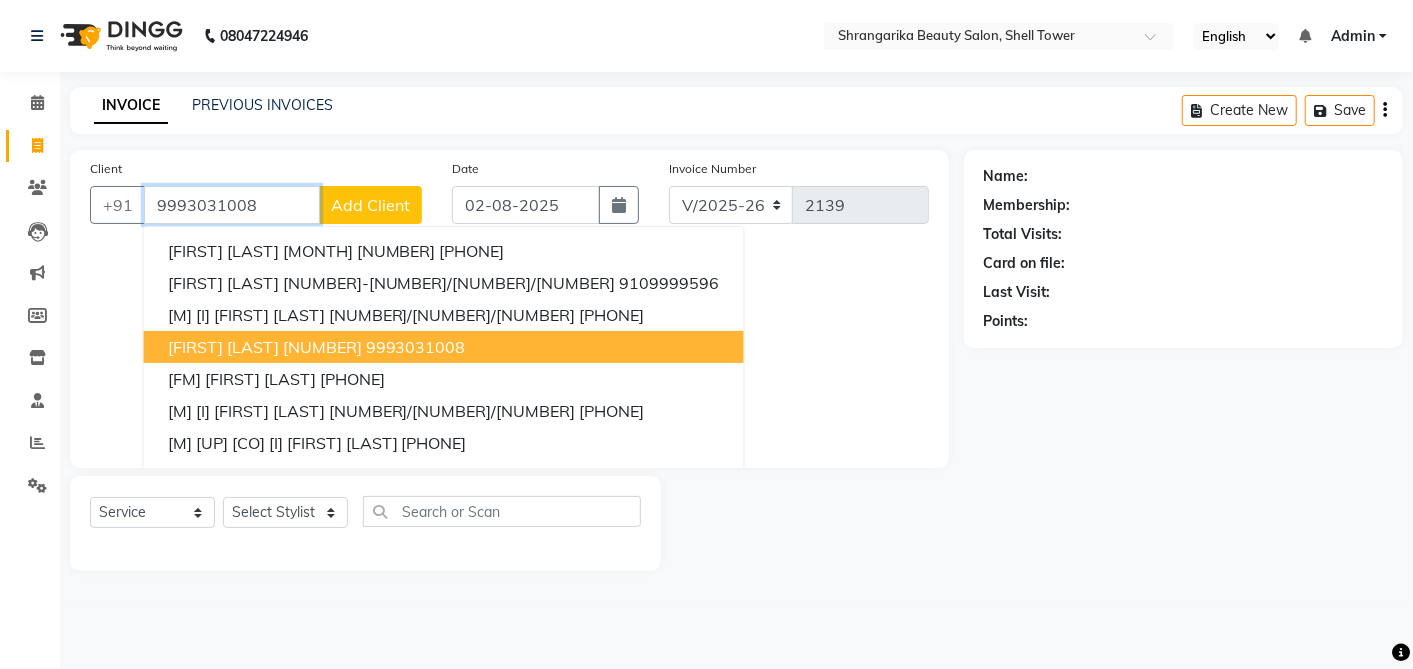 type on "9993031008" 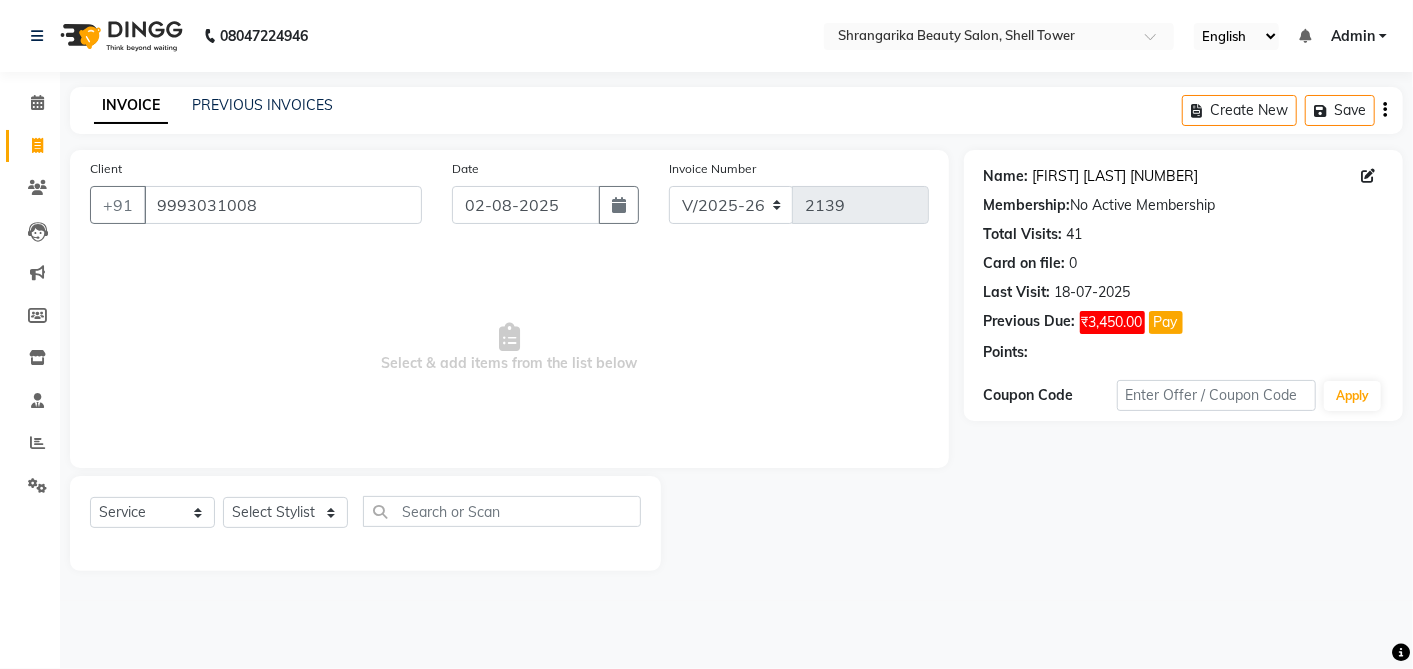 click on "[FIRST] [LAST] [NUMBER]" 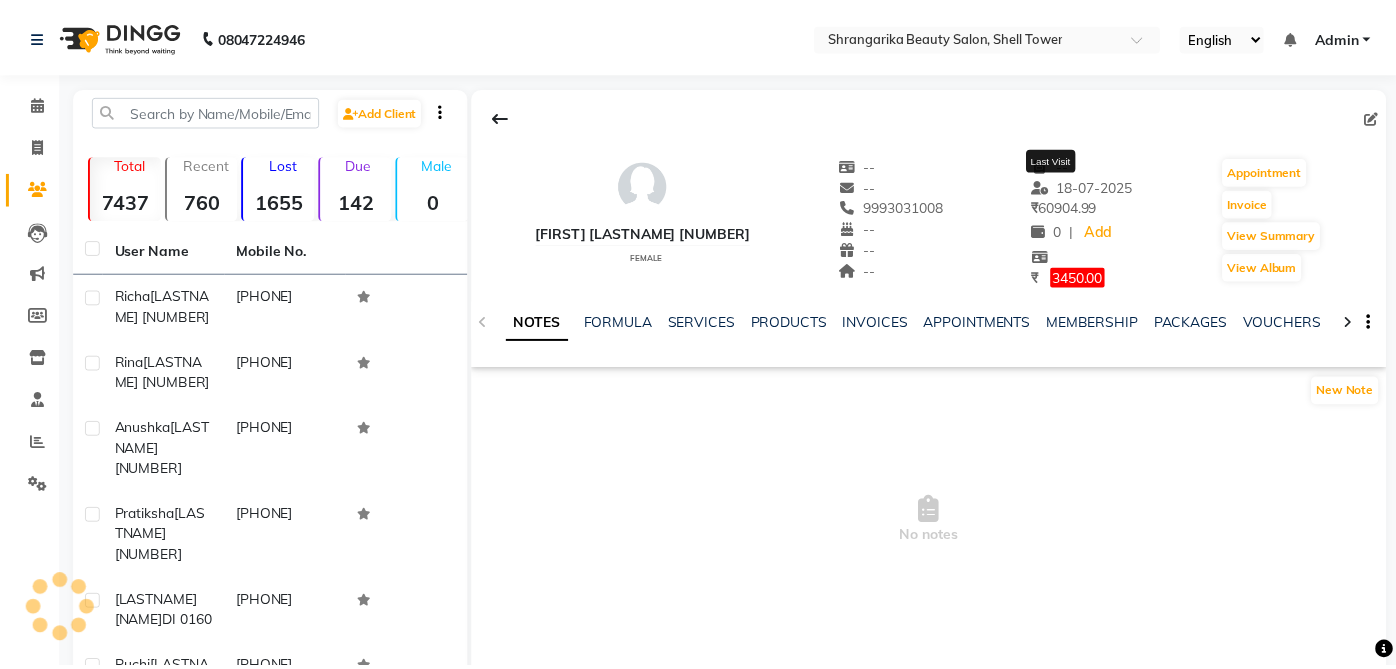 scroll, scrollTop: 0, scrollLeft: 0, axis: both 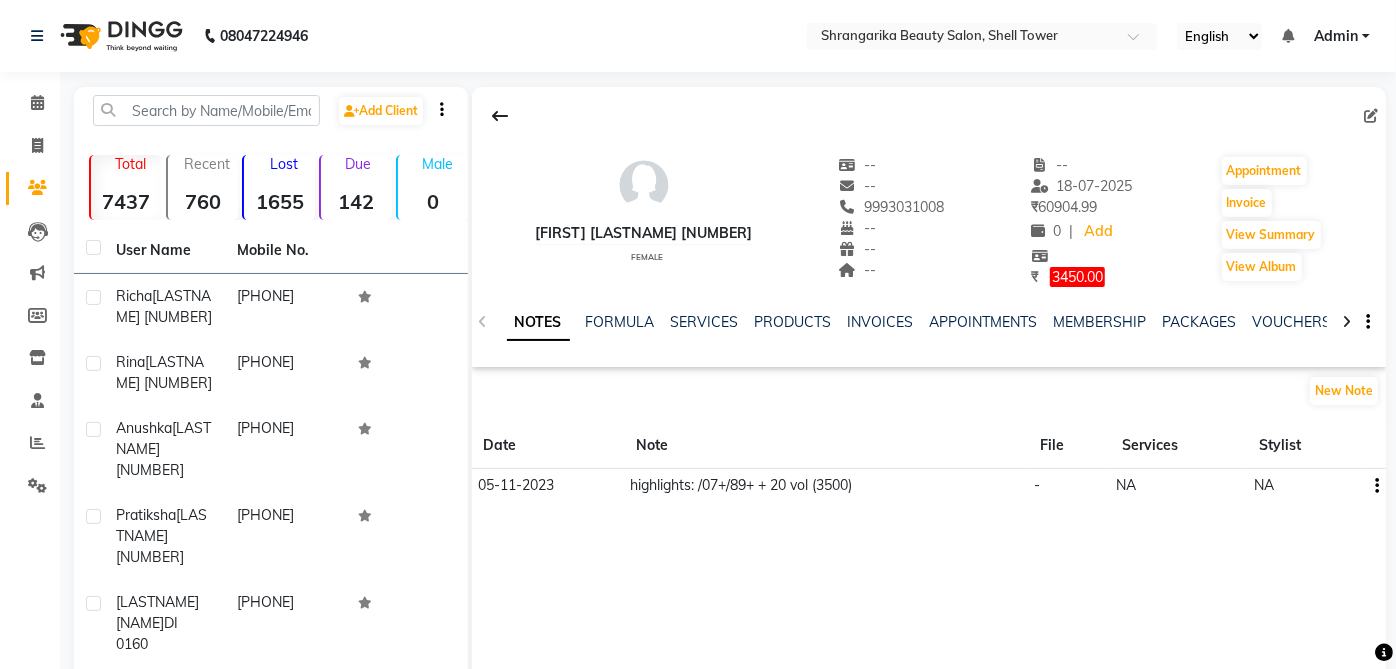 click on "--" 